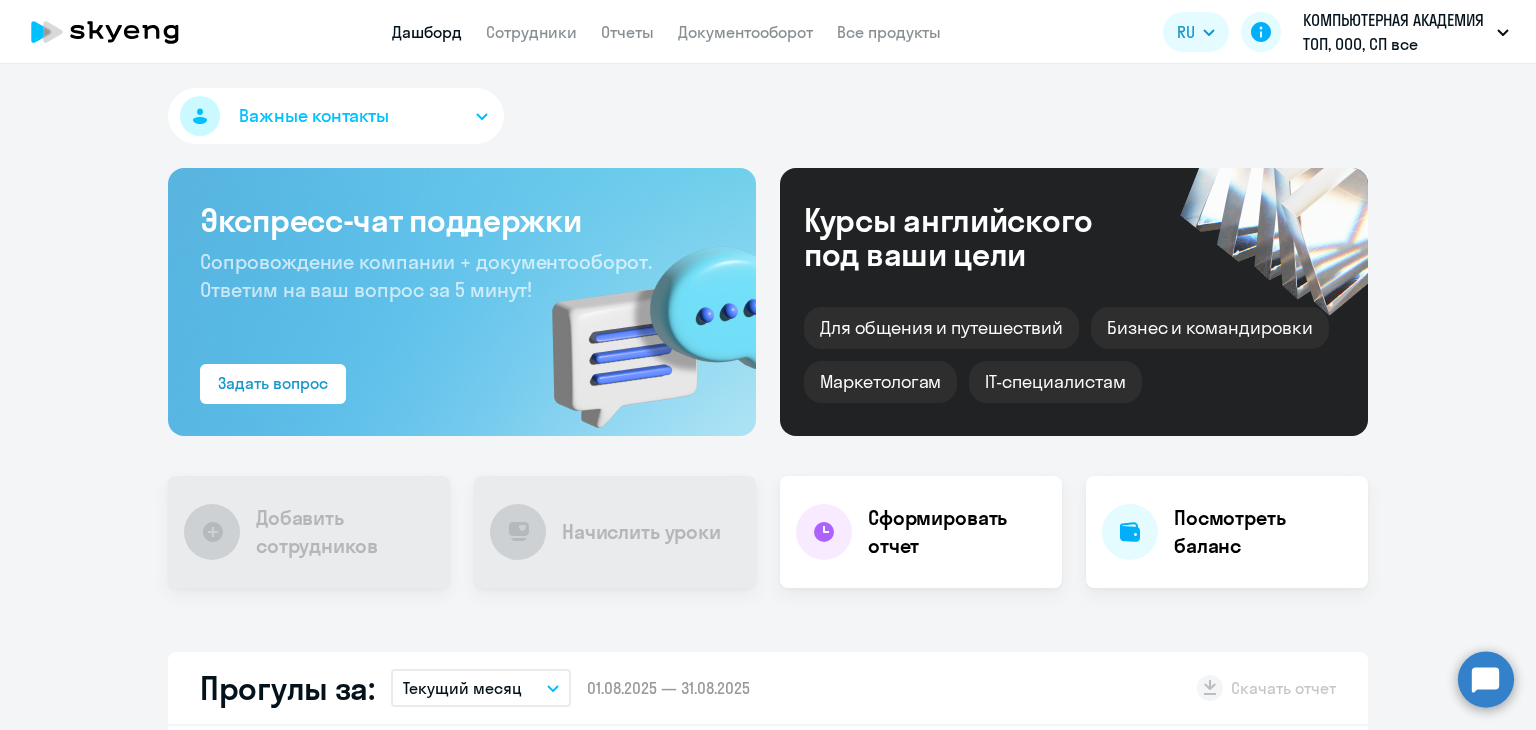 scroll, scrollTop: 0, scrollLeft: 0, axis: both 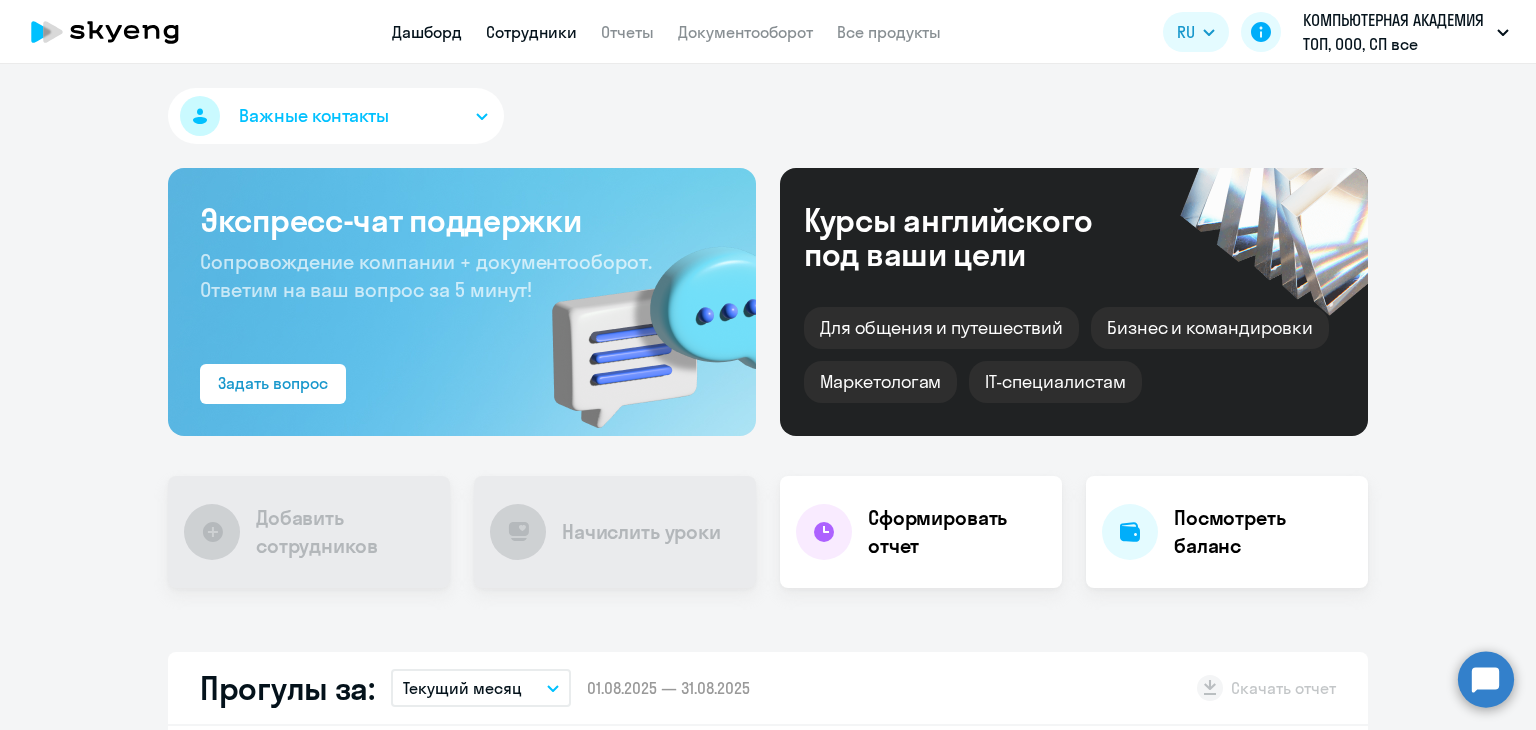 click on "Сотрудники" at bounding box center (531, 32) 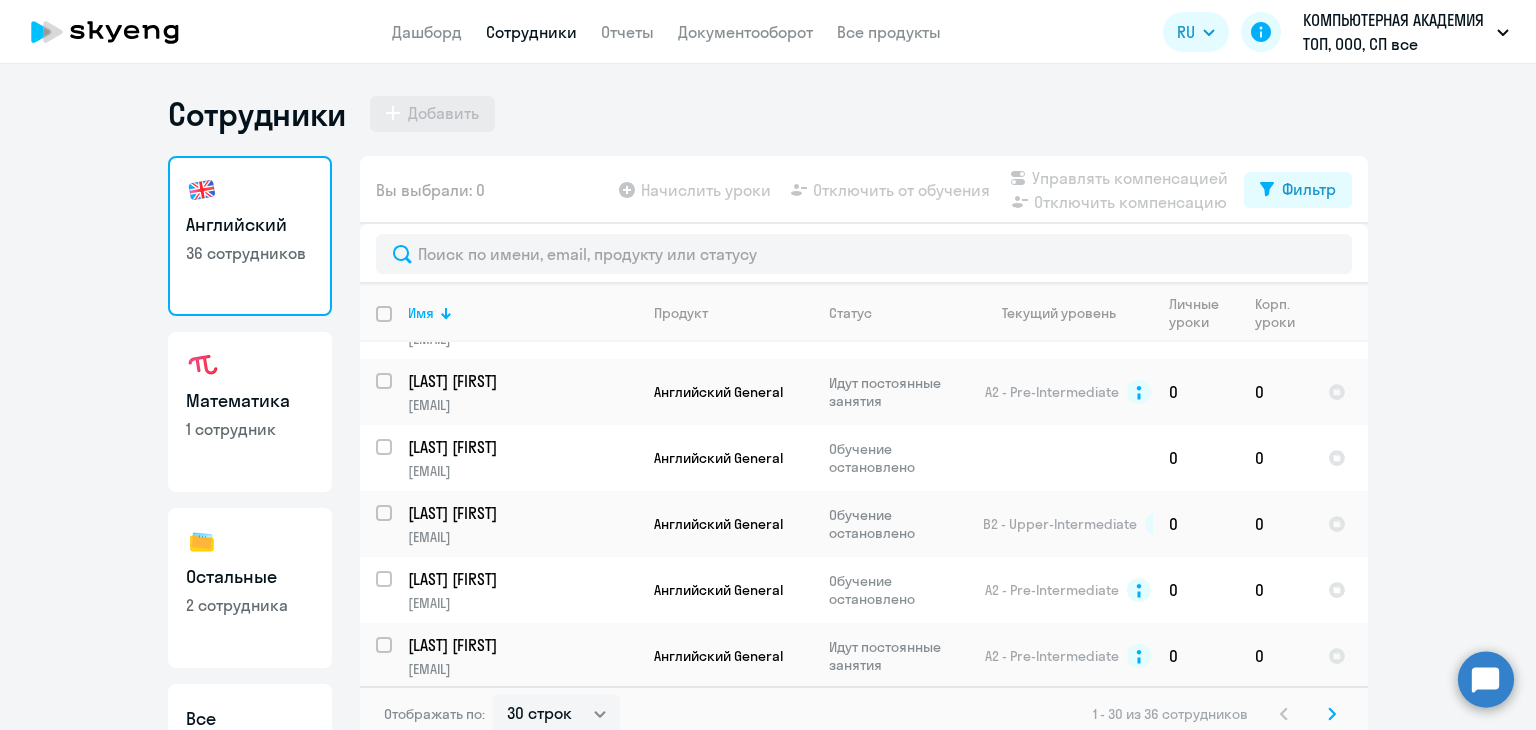 scroll, scrollTop: 1700, scrollLeft: 0, axis: vertical 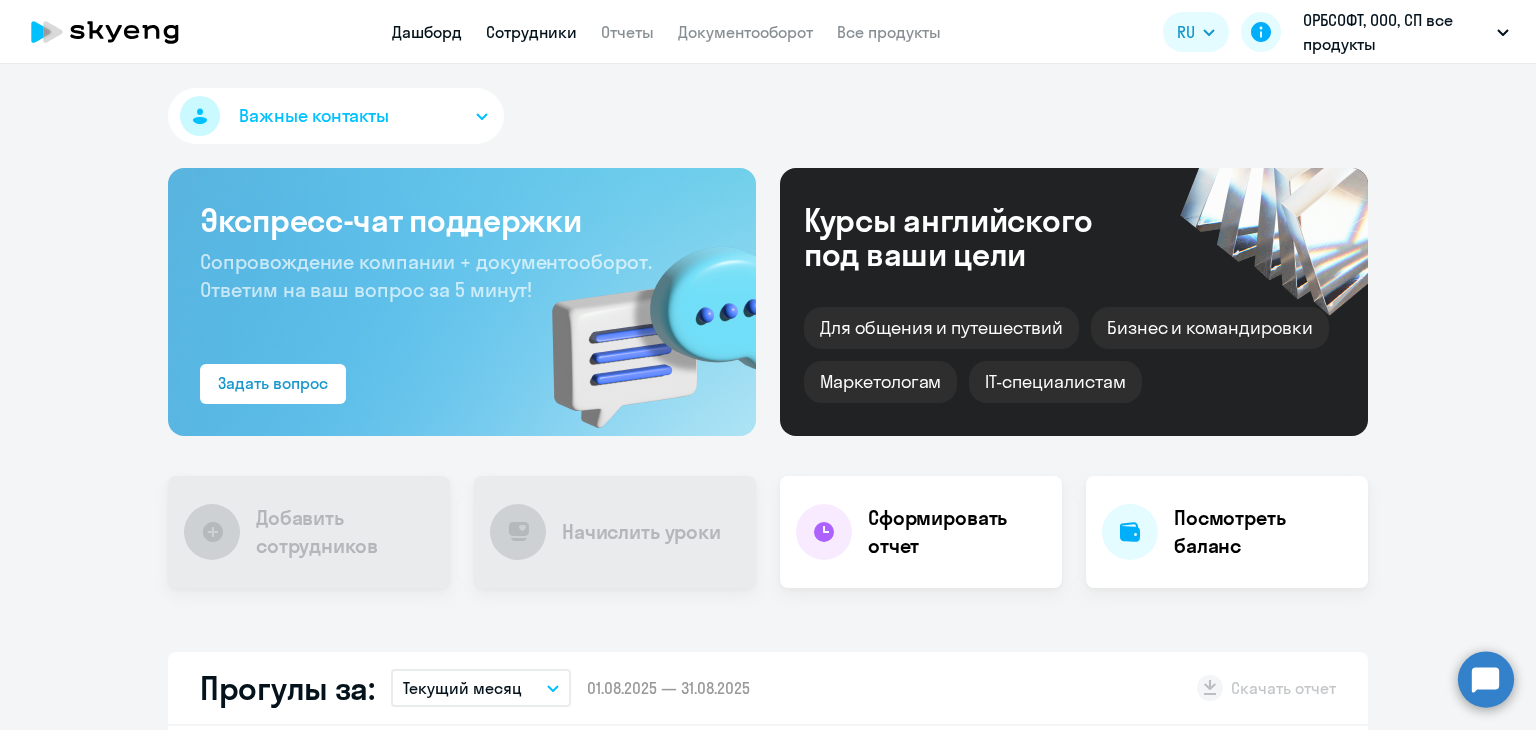 click on "Сотрудники" at bounding box center [531, 32] 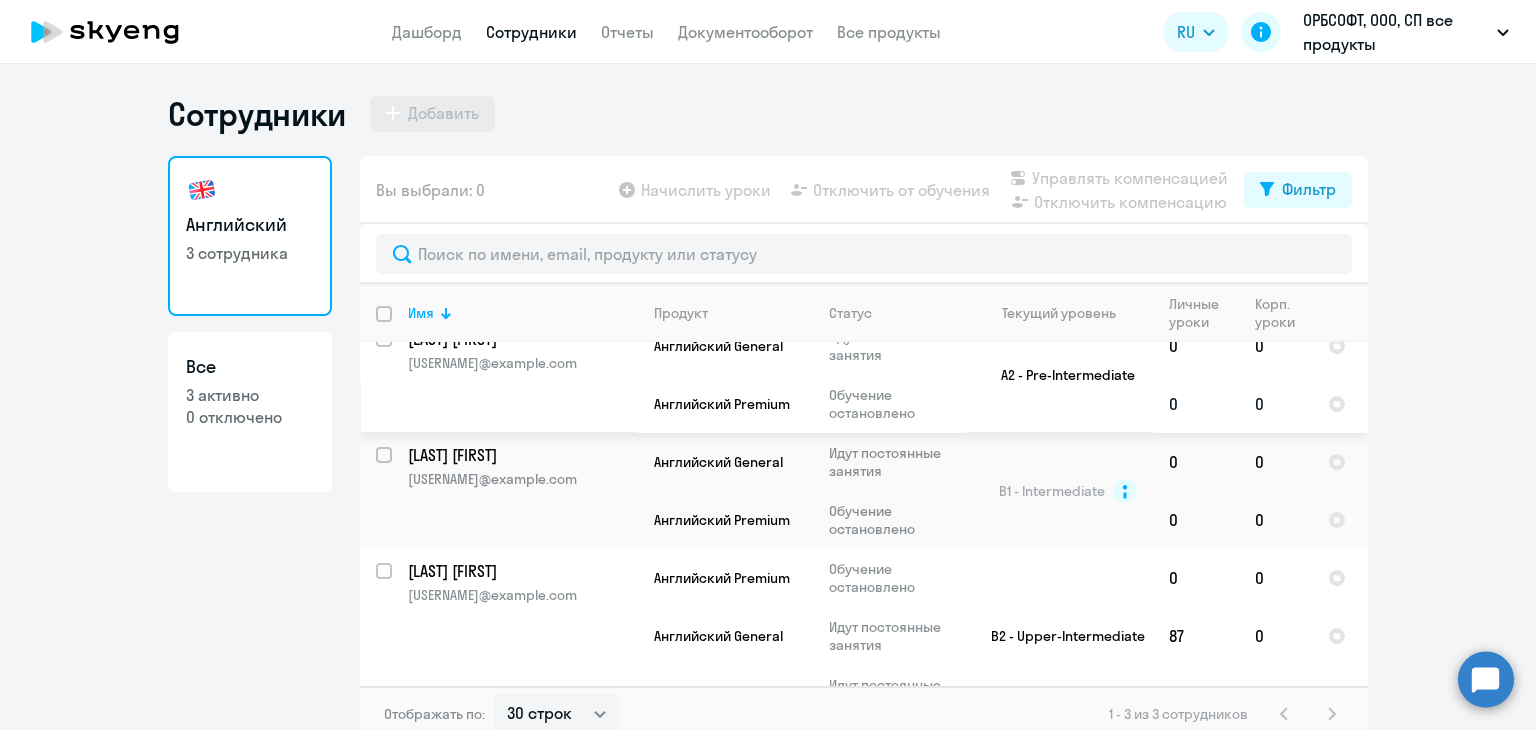 scroll, scrollTop: 68, scrollLeft: 0, axis: vertical 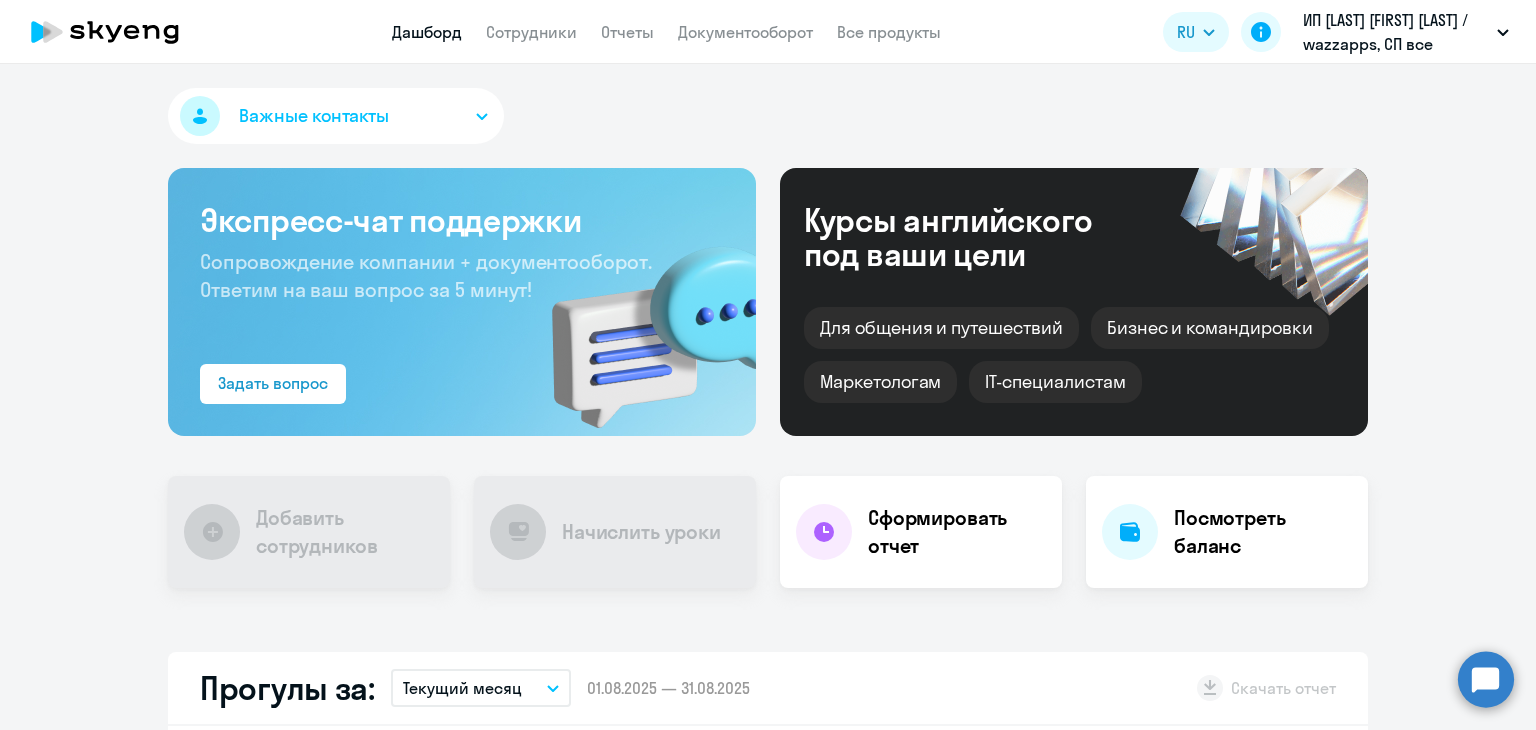 click on "Сотрудники" at bounding box center (531, 32) 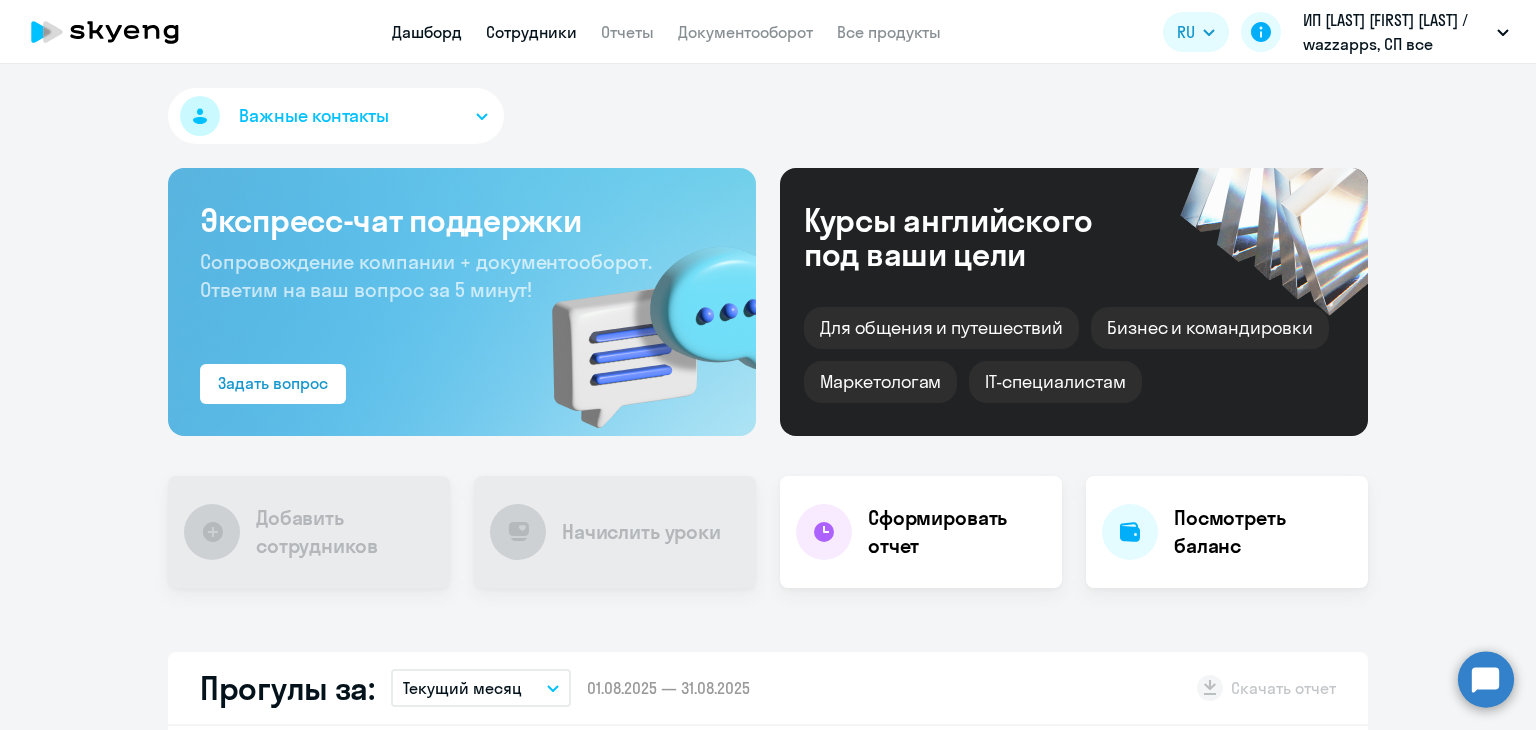 click on "Сотрудники" at bounding box center [531, 32] 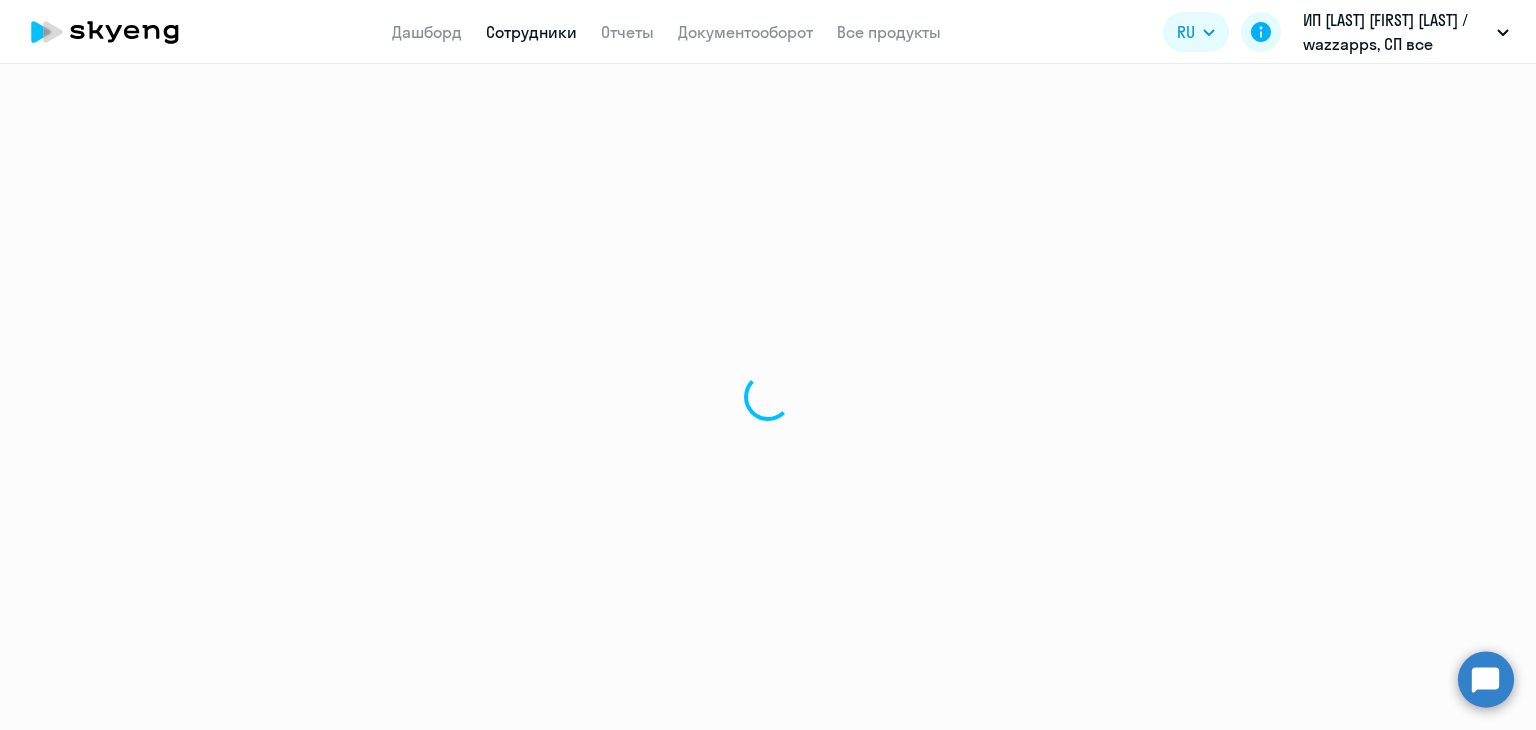 select on "30" 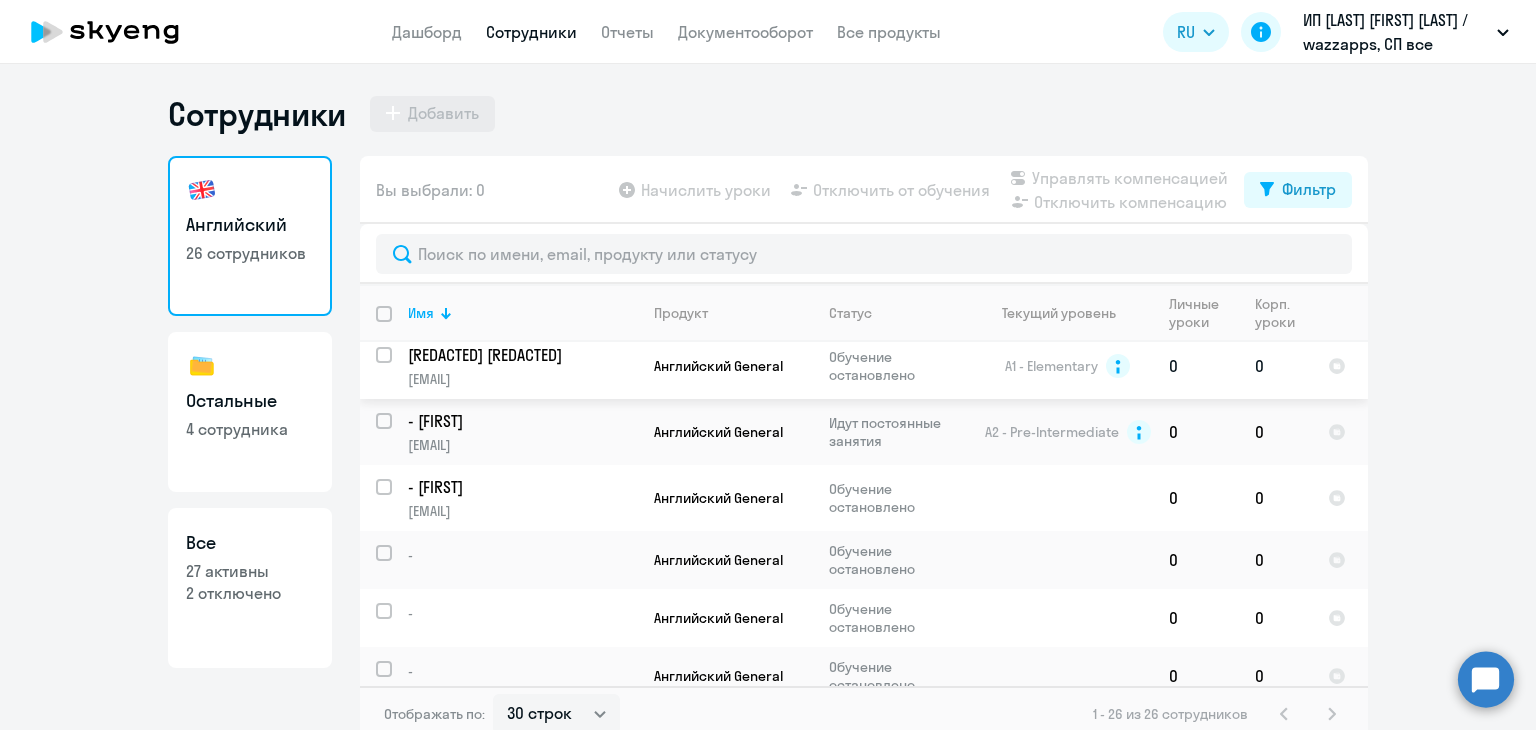 scroll, scrollTop: 1786, scrollLeft: 0, axis: vertical 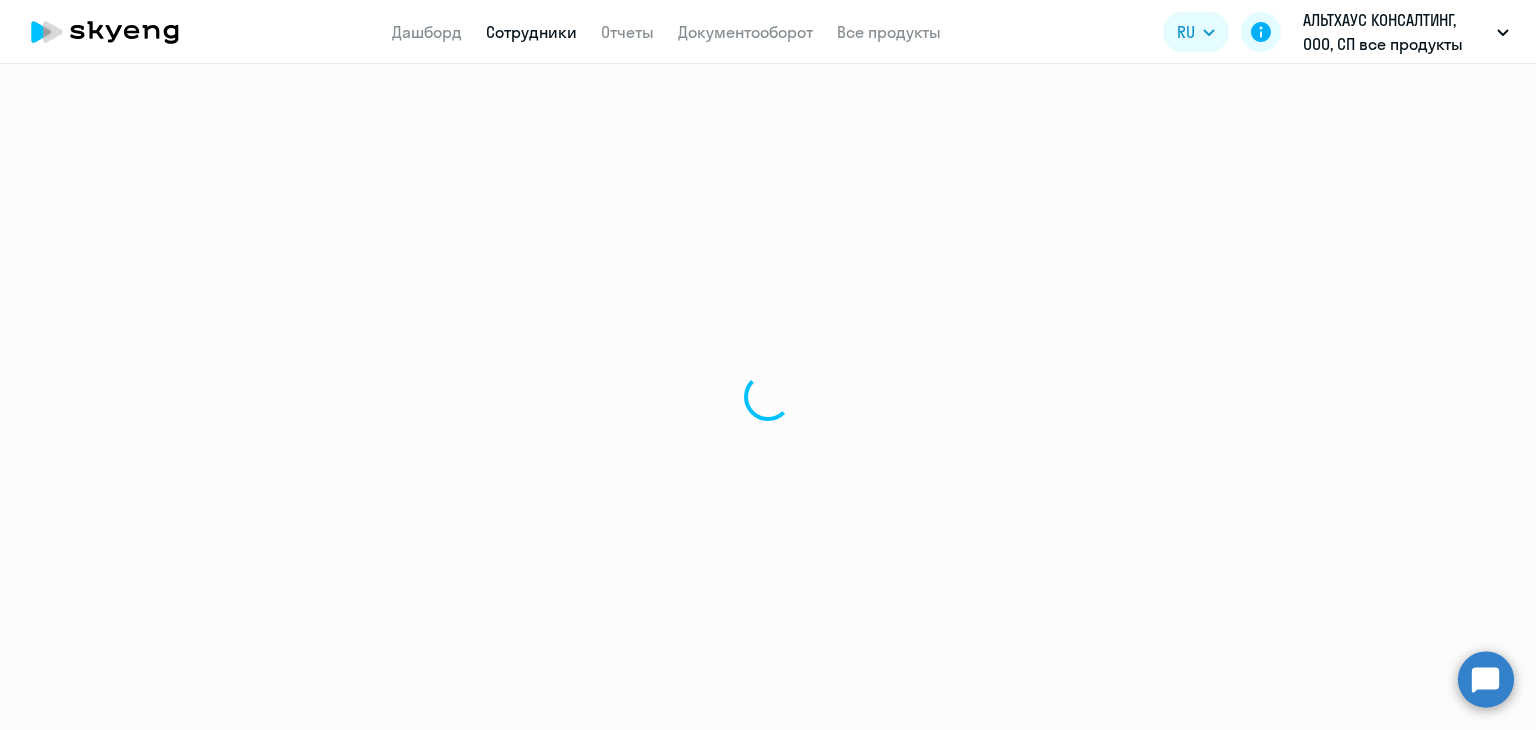 select on "30" 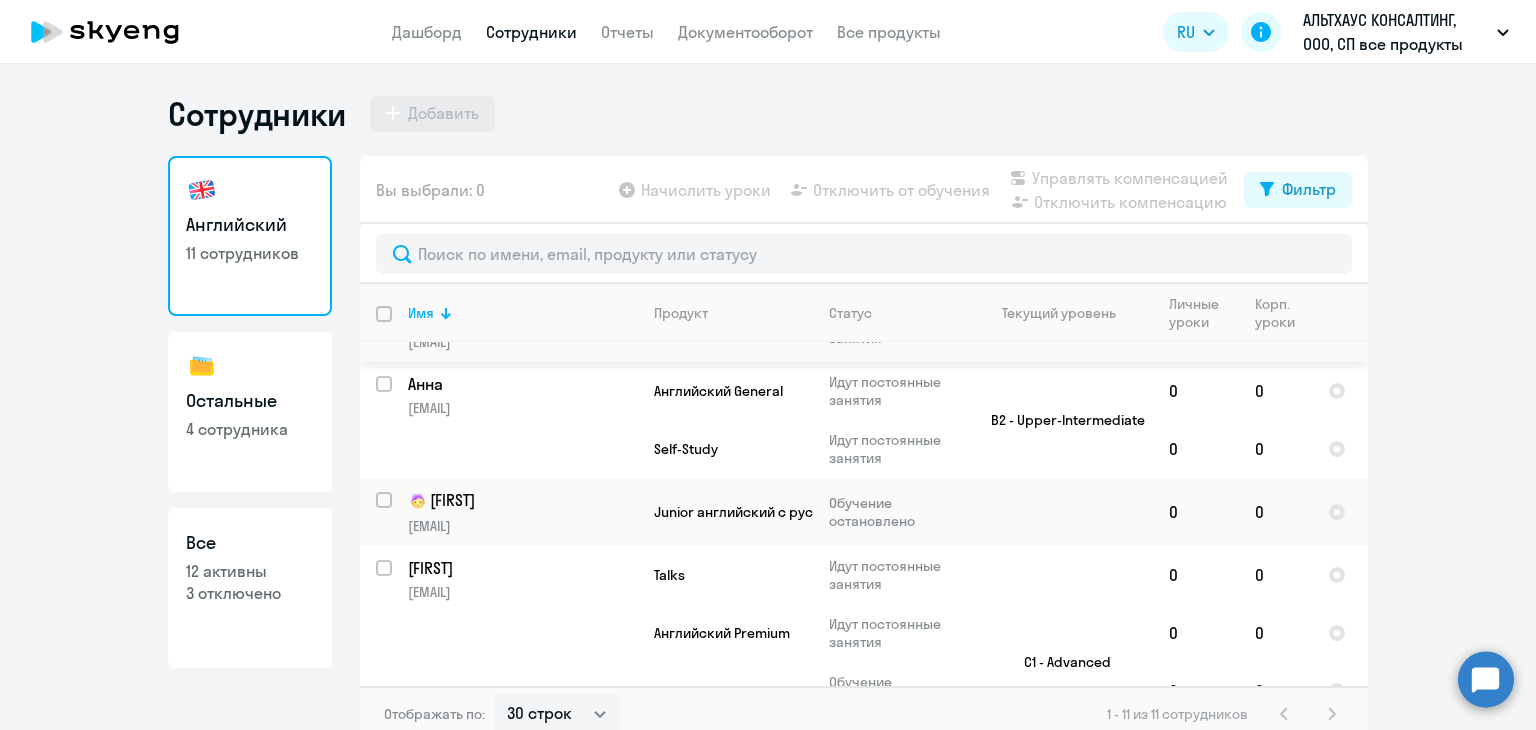 scroll, scrollTop: 608, scrollLeft: 0, axis: vertical 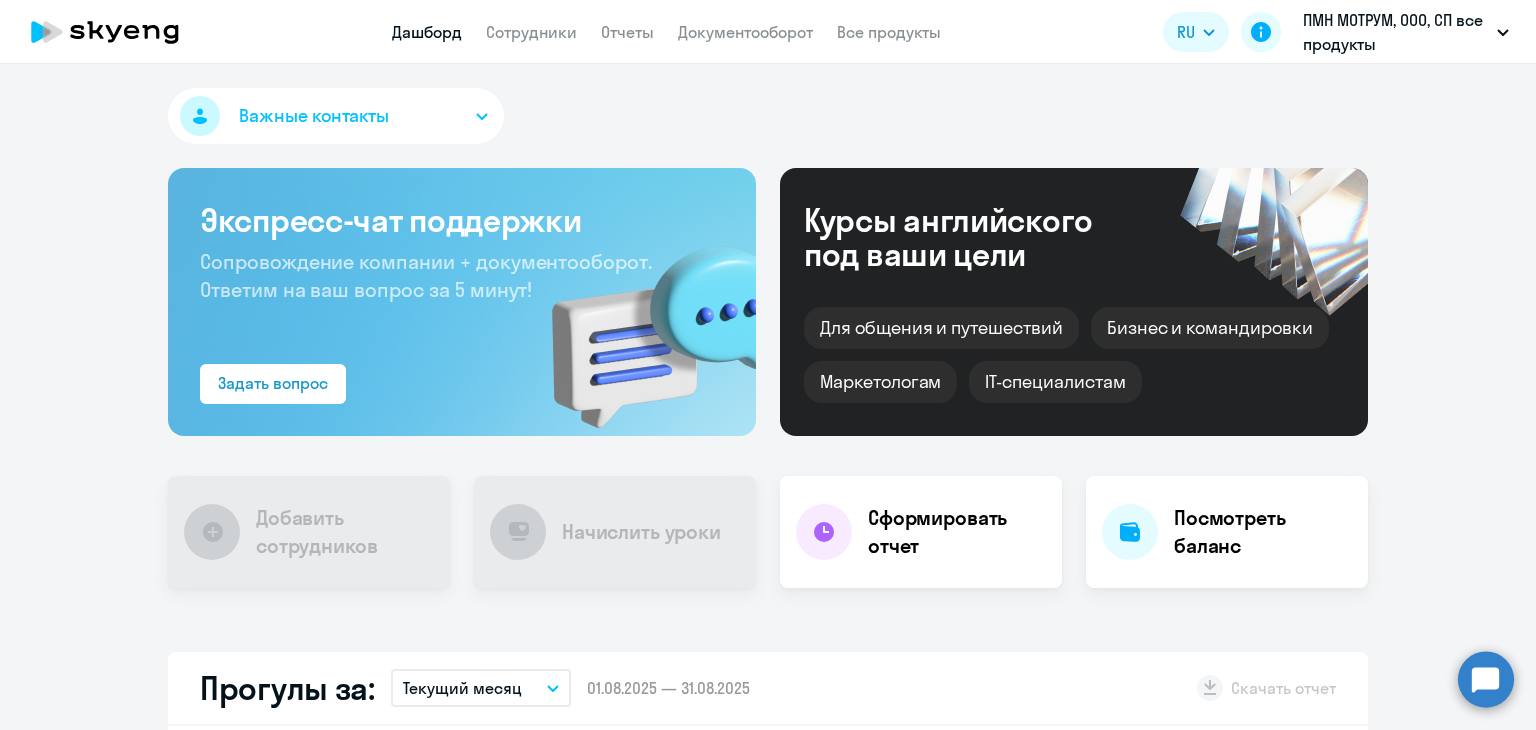select on "30" 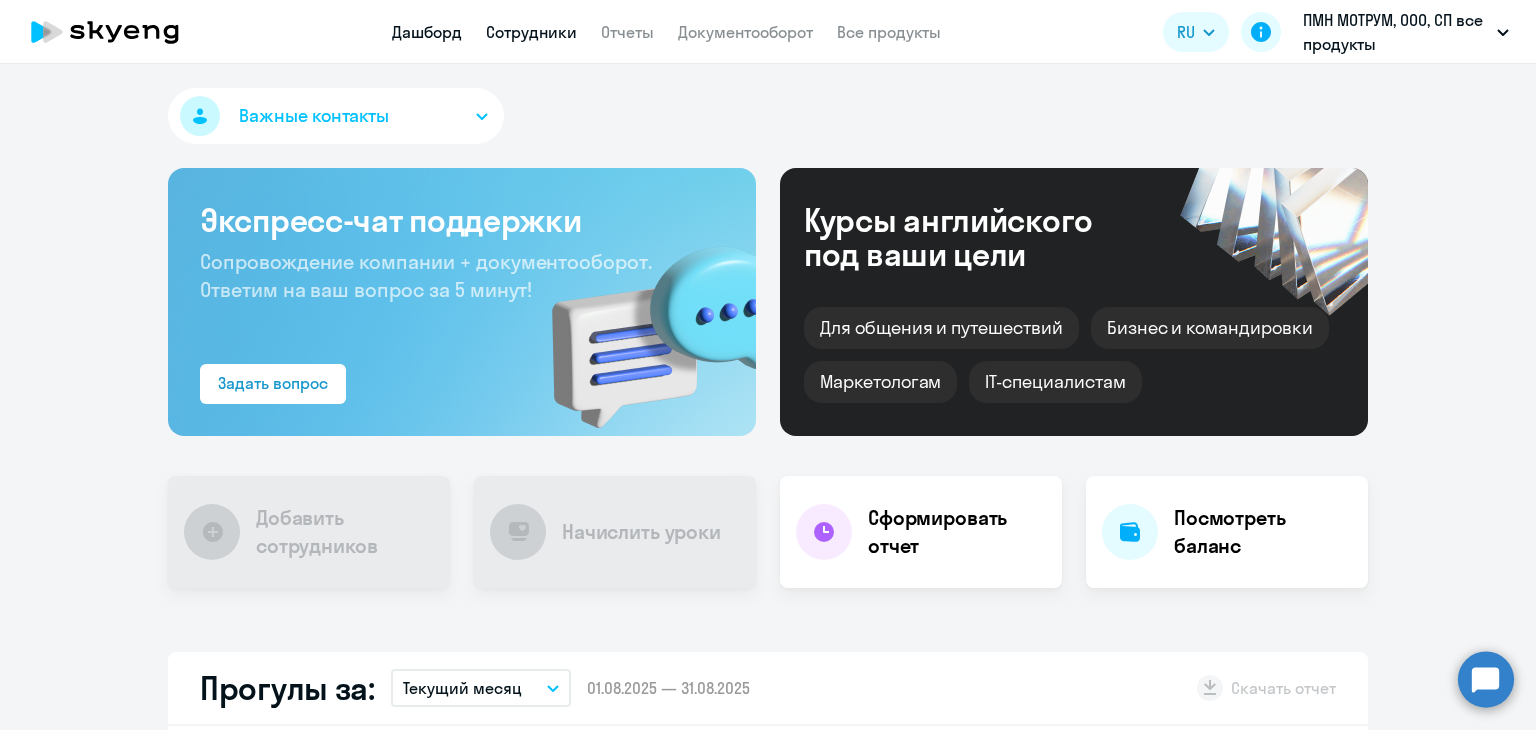 click on "Сотрудники" at bounding box center (531, 32) 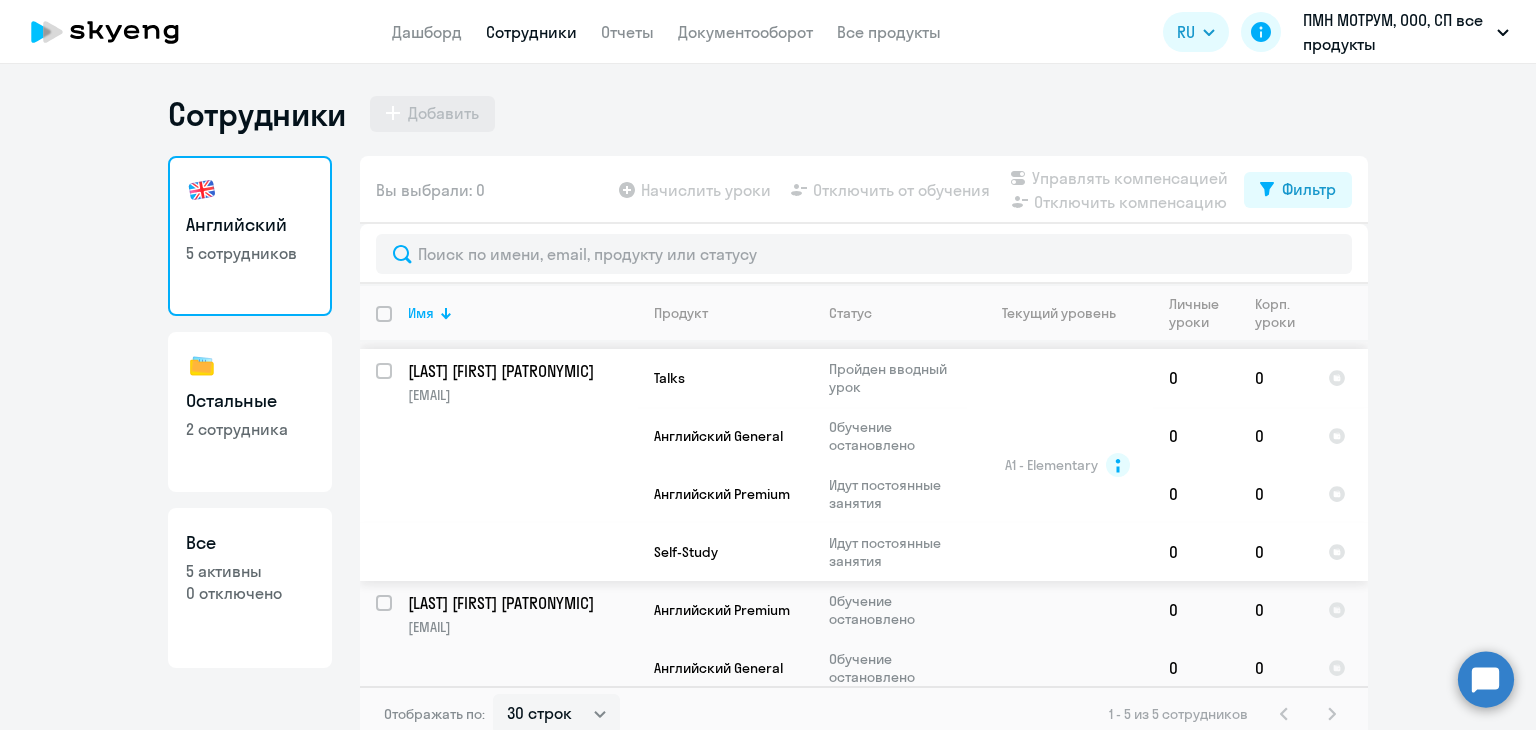 scroll, scrollTop: 260, scrollLeft: 0, axis: vertical 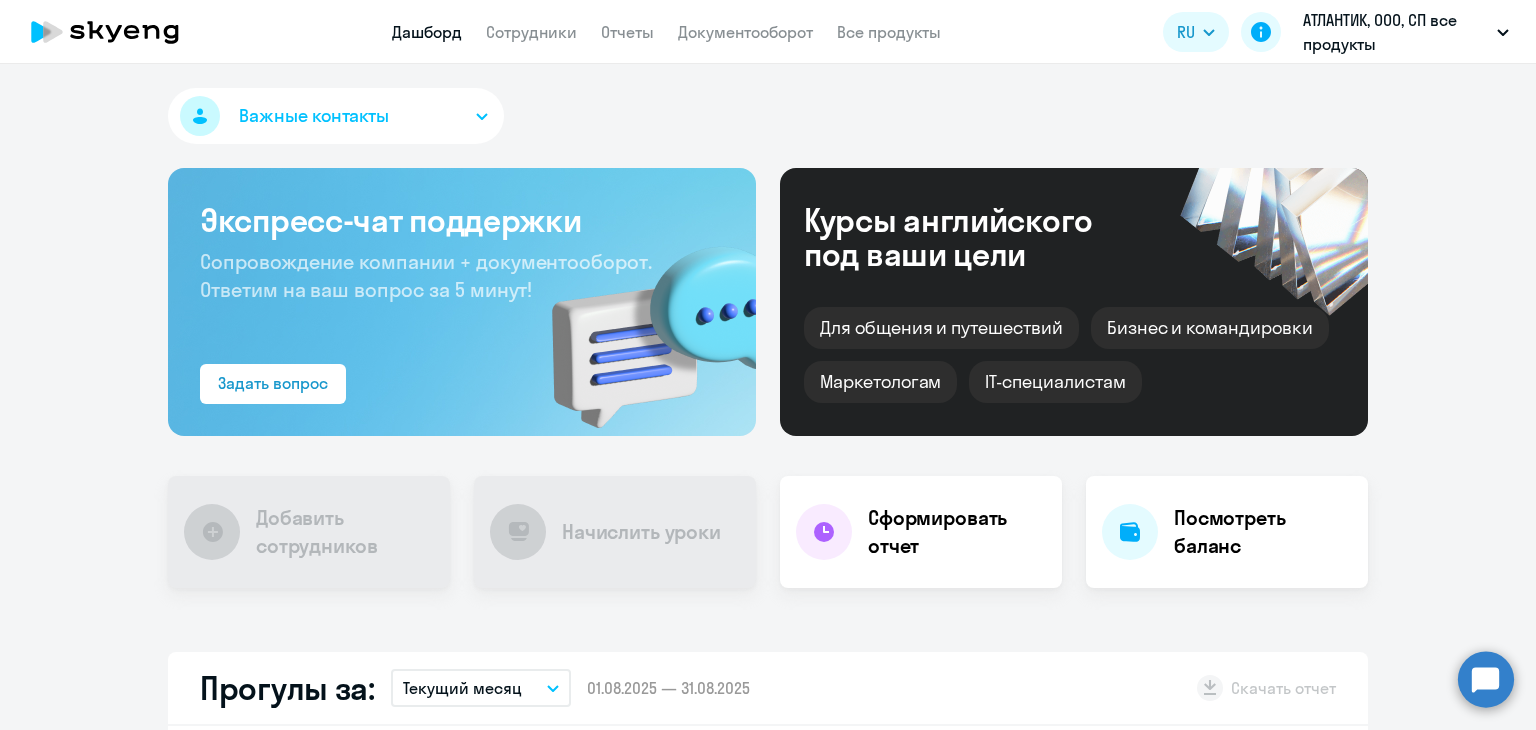 select on "30" 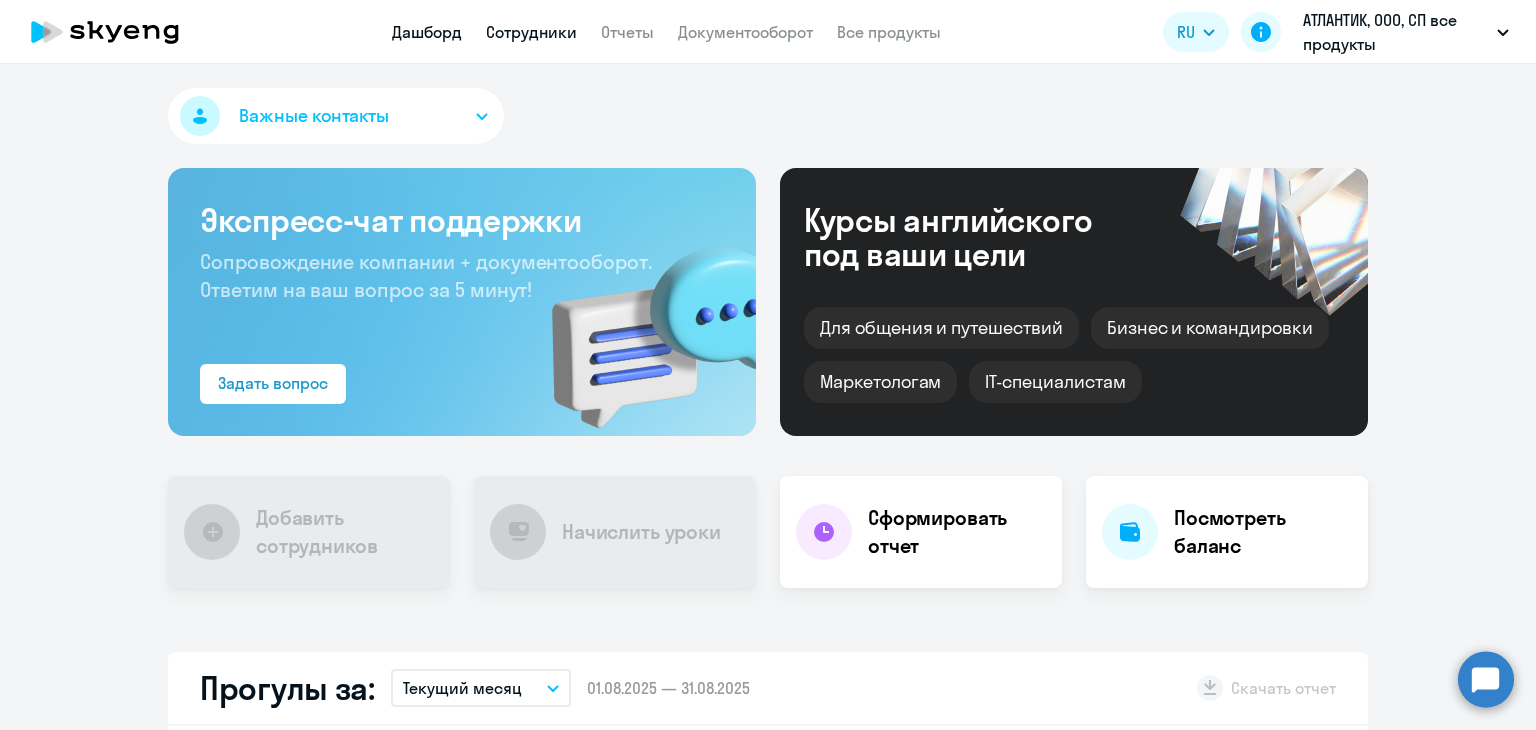 click on "Сотрудники" at bounding box center [531, 32] 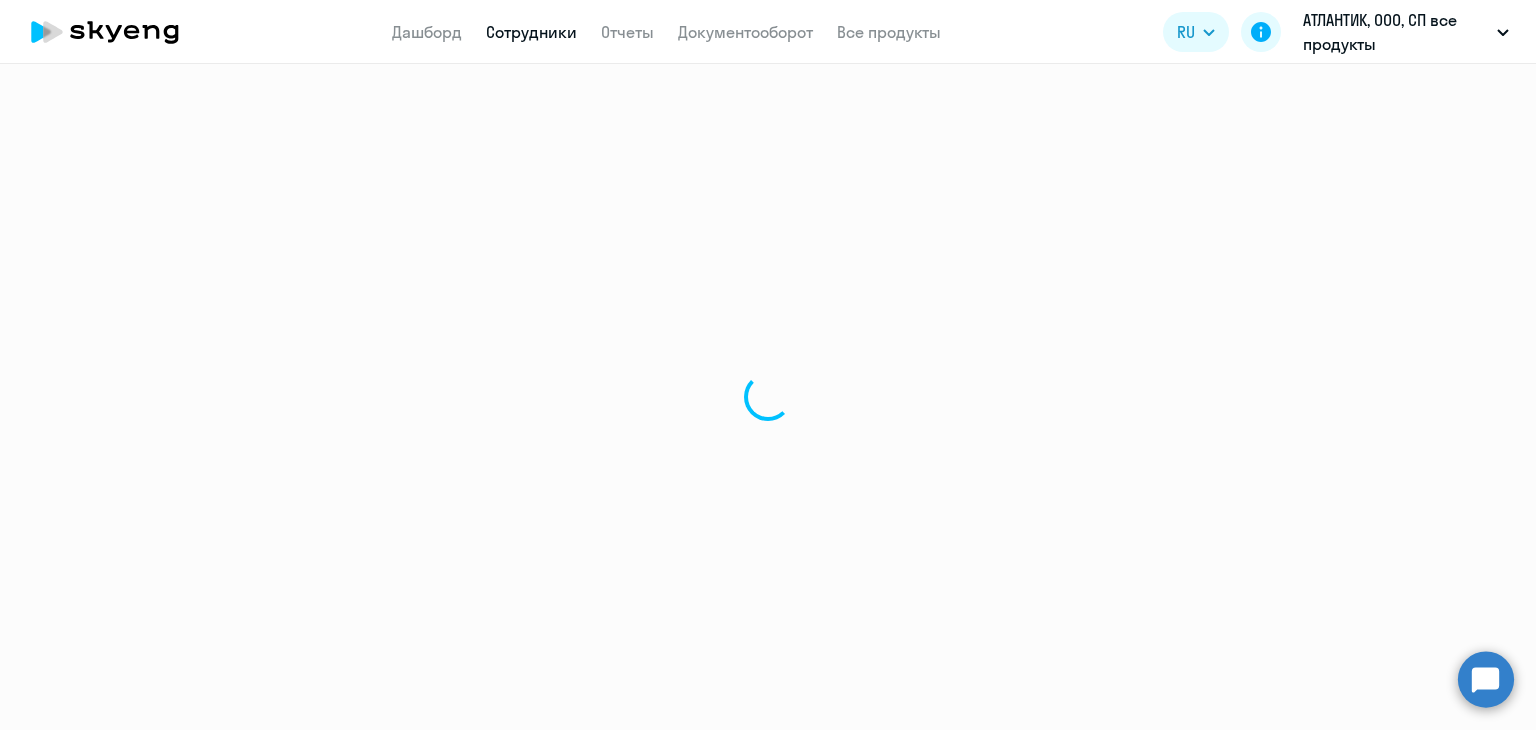 select on "30" 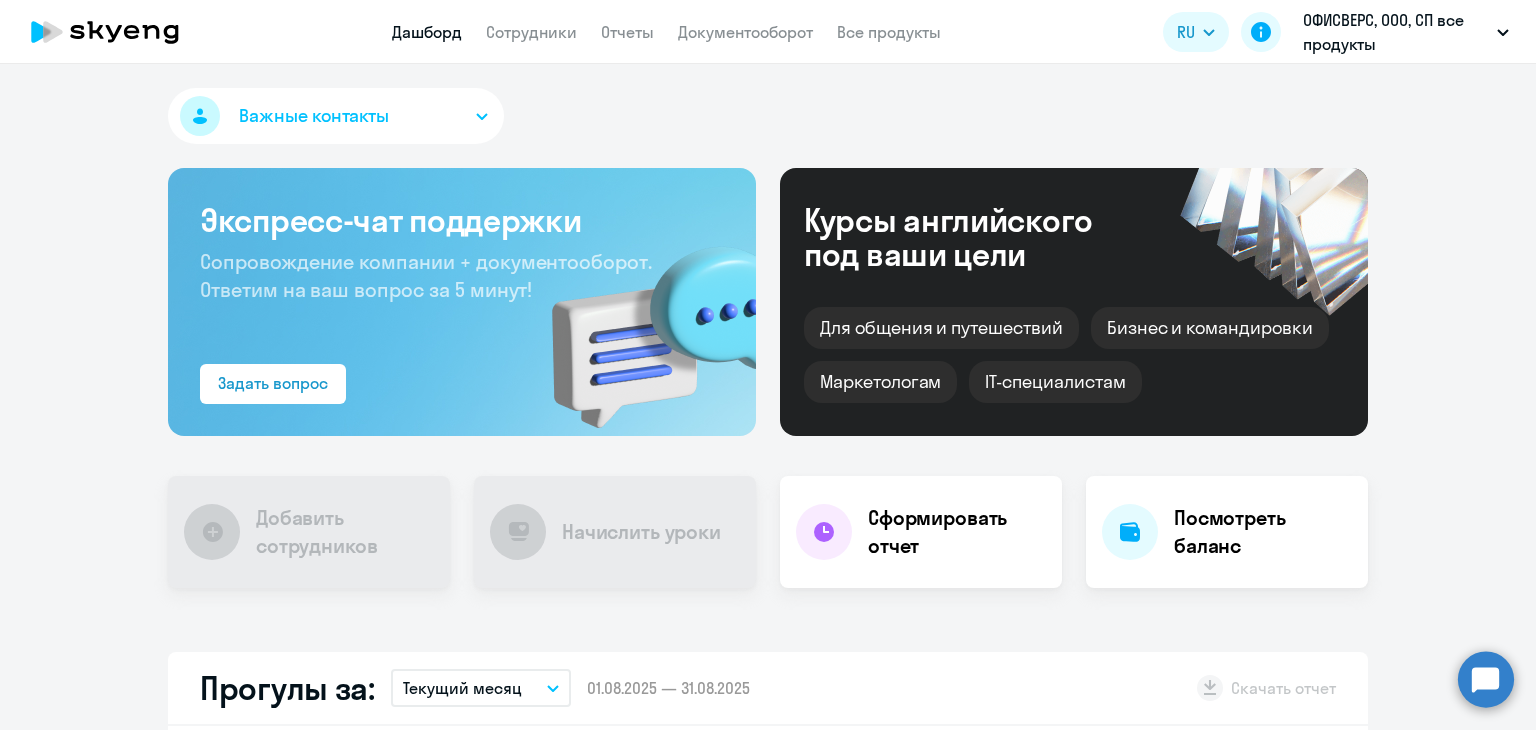 scroll, scrollTop: 0, scrollLeft: 0, axis: both 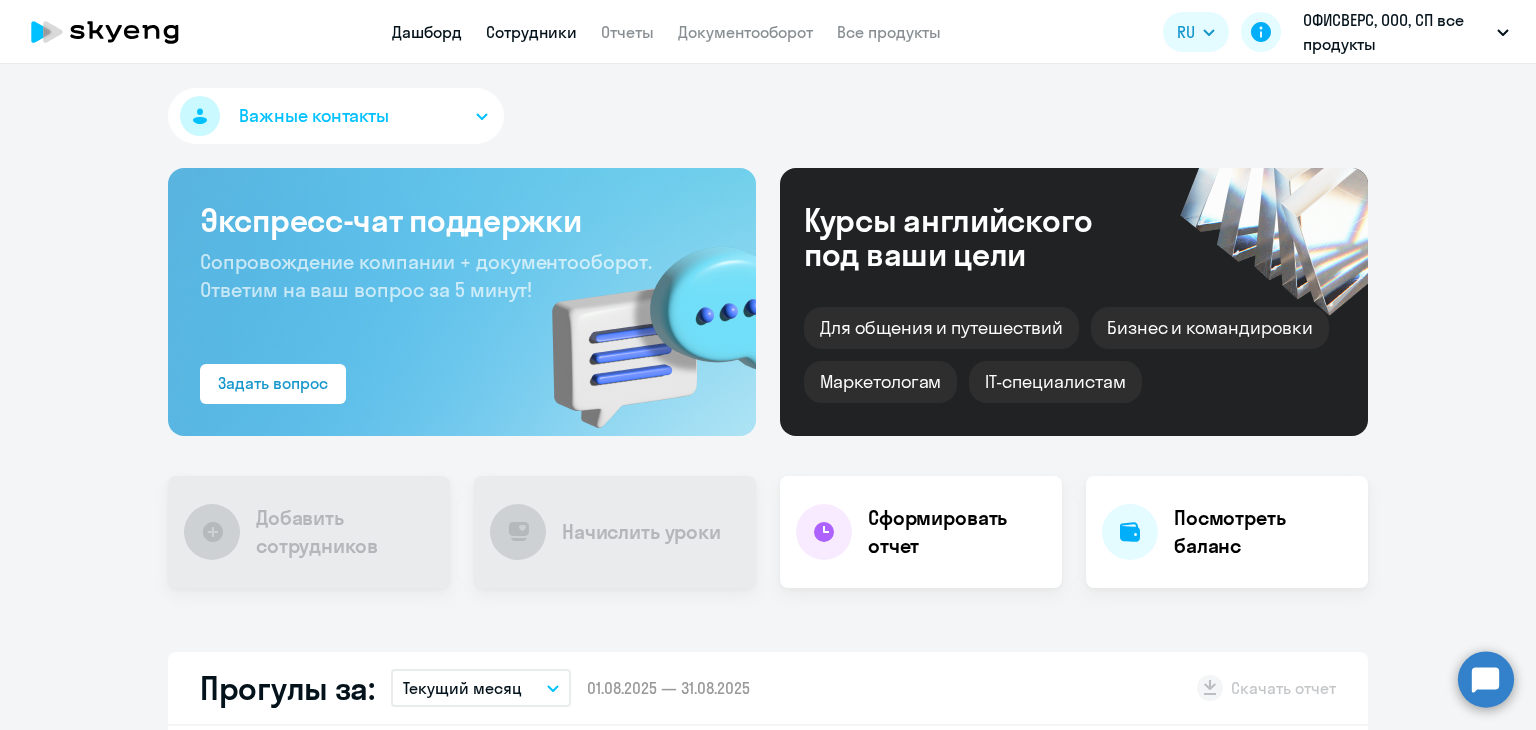 click on "Сотрудники" at bounding box center (531, 32) 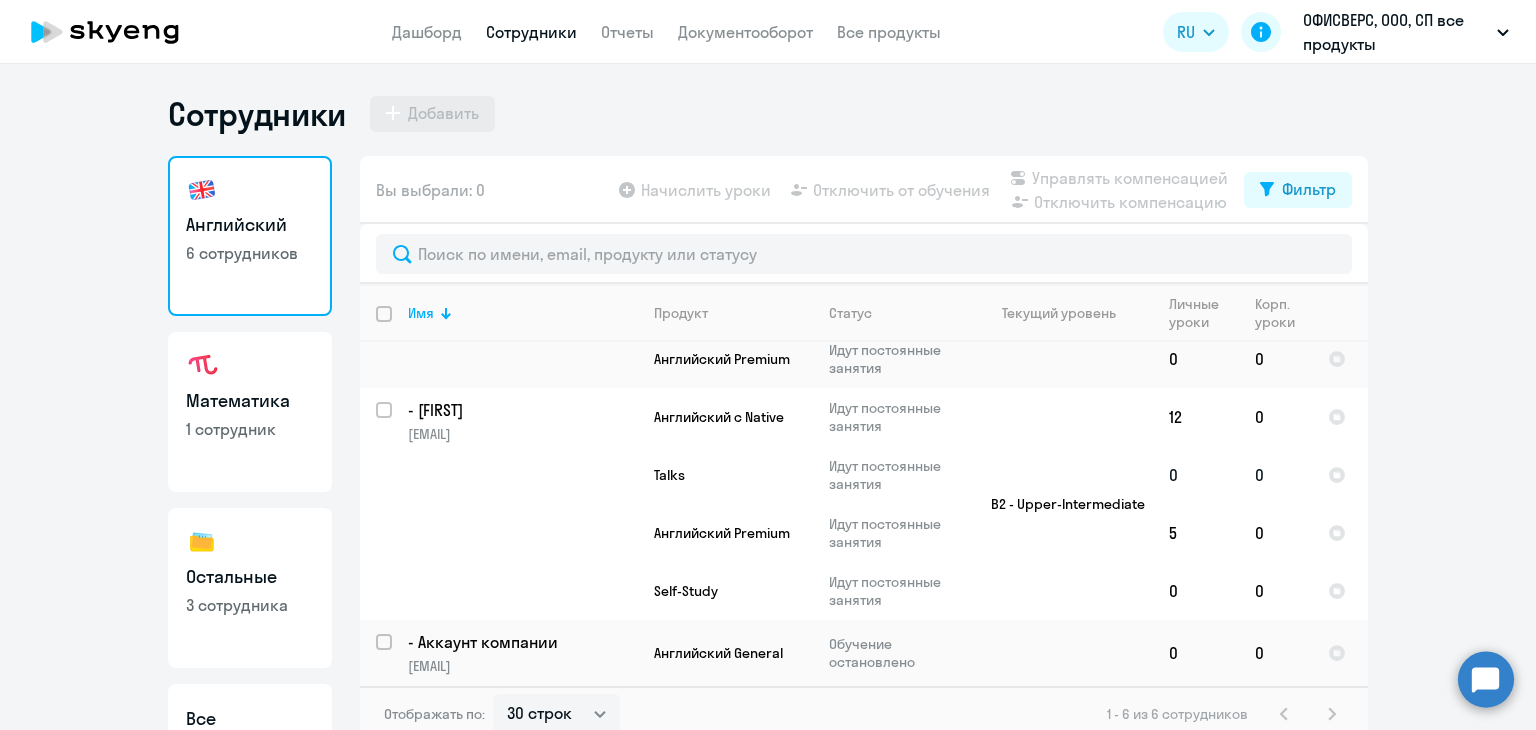 scroll, scrollTop: 447, scrollLeft: 0, axis: vertical 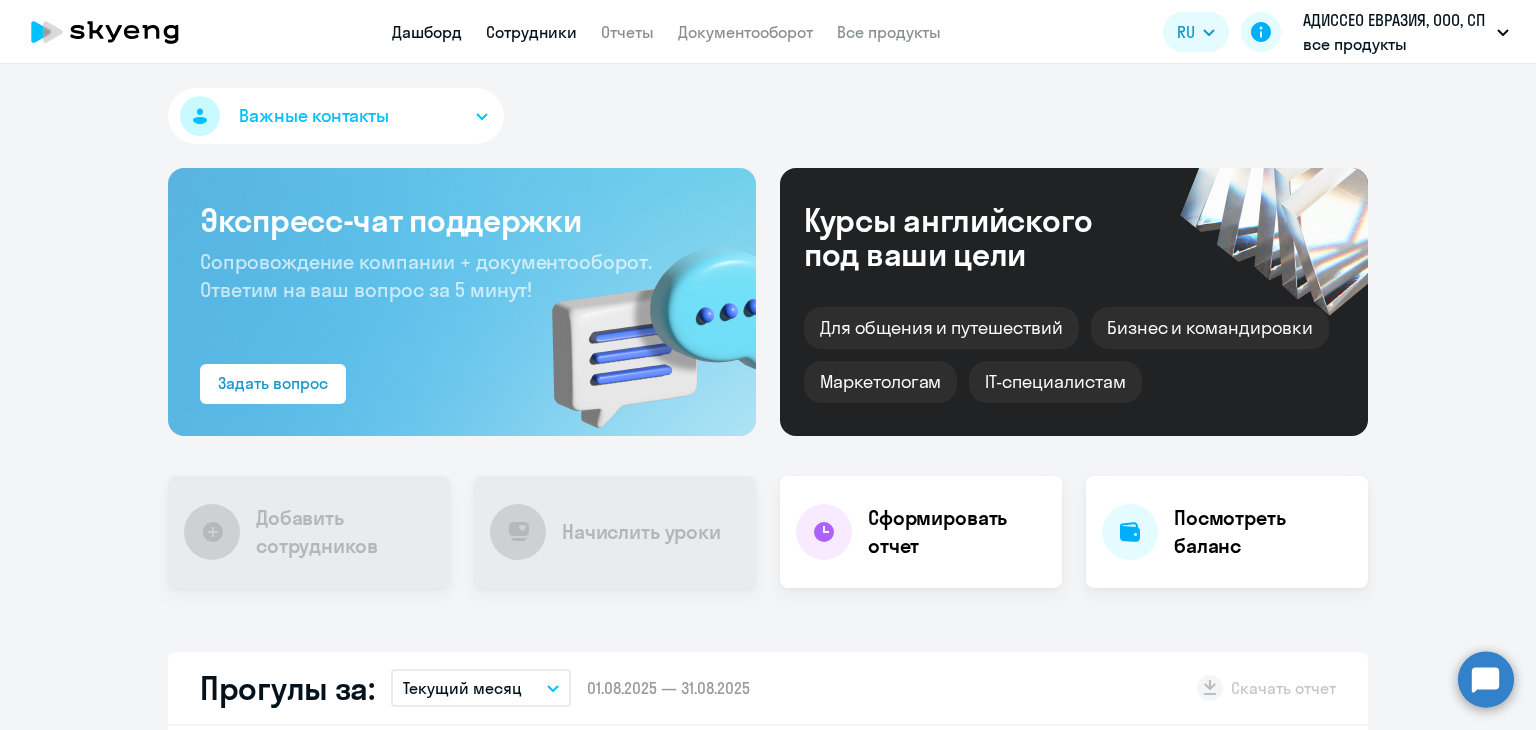 select on "30" 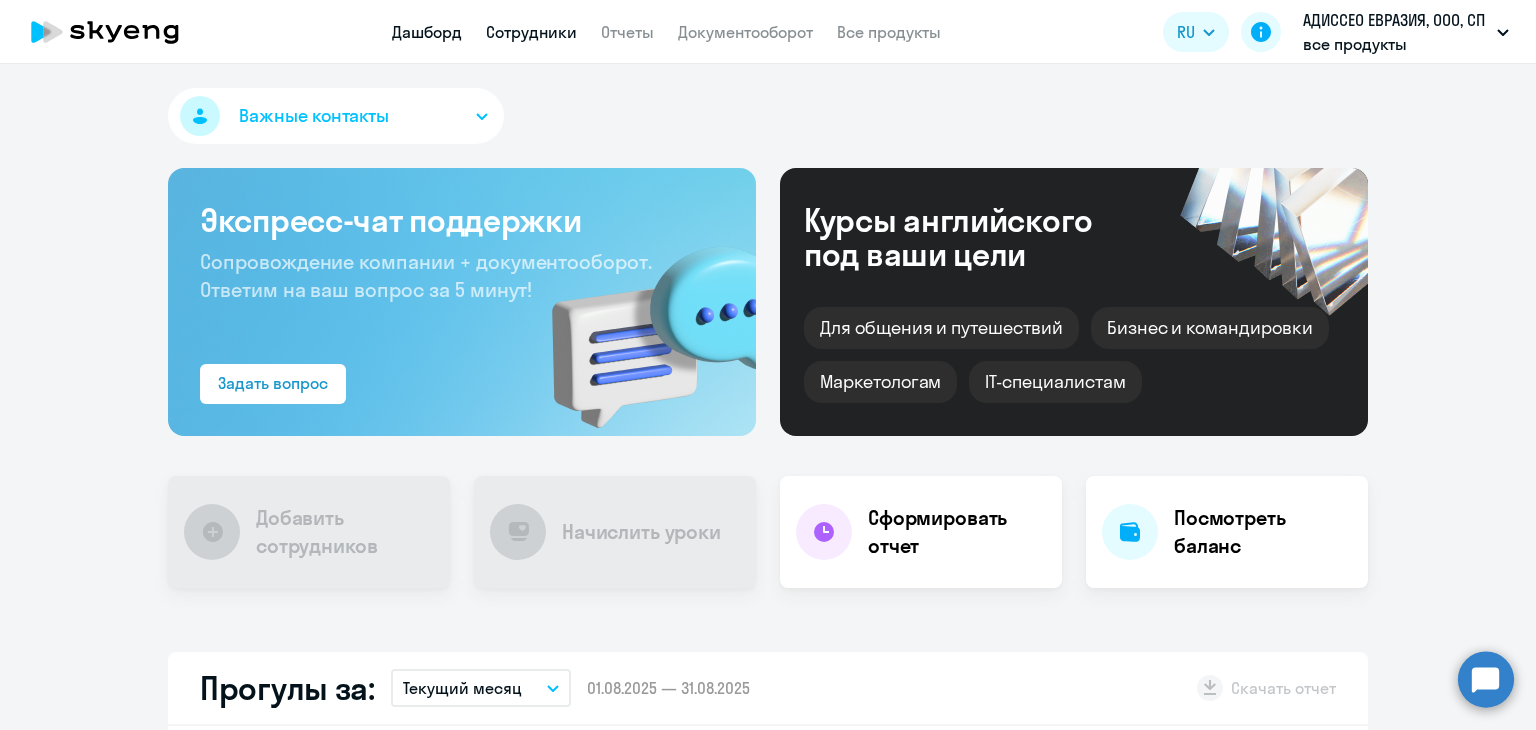 click on "Сотрудники" at bounding box center (531, 32) 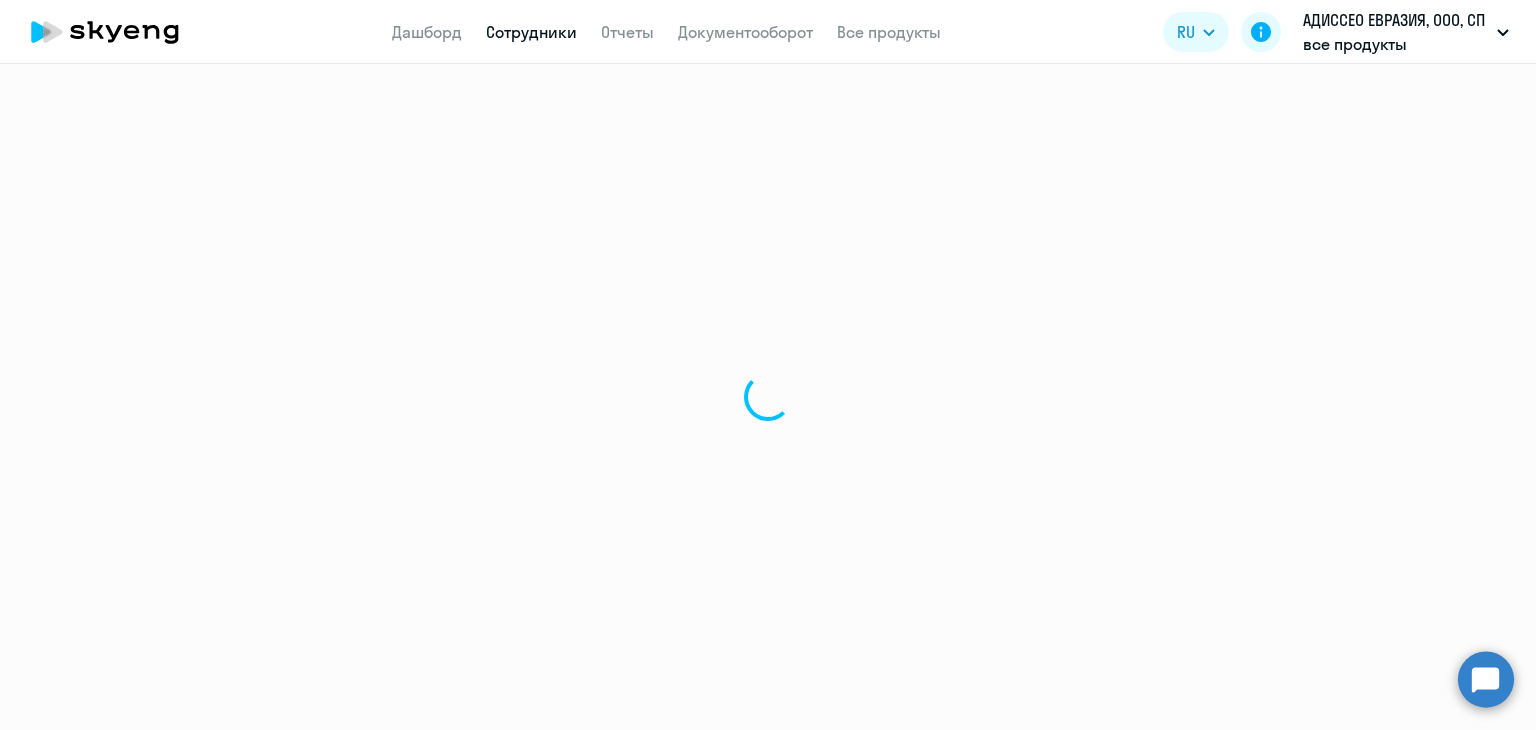 select on "30" 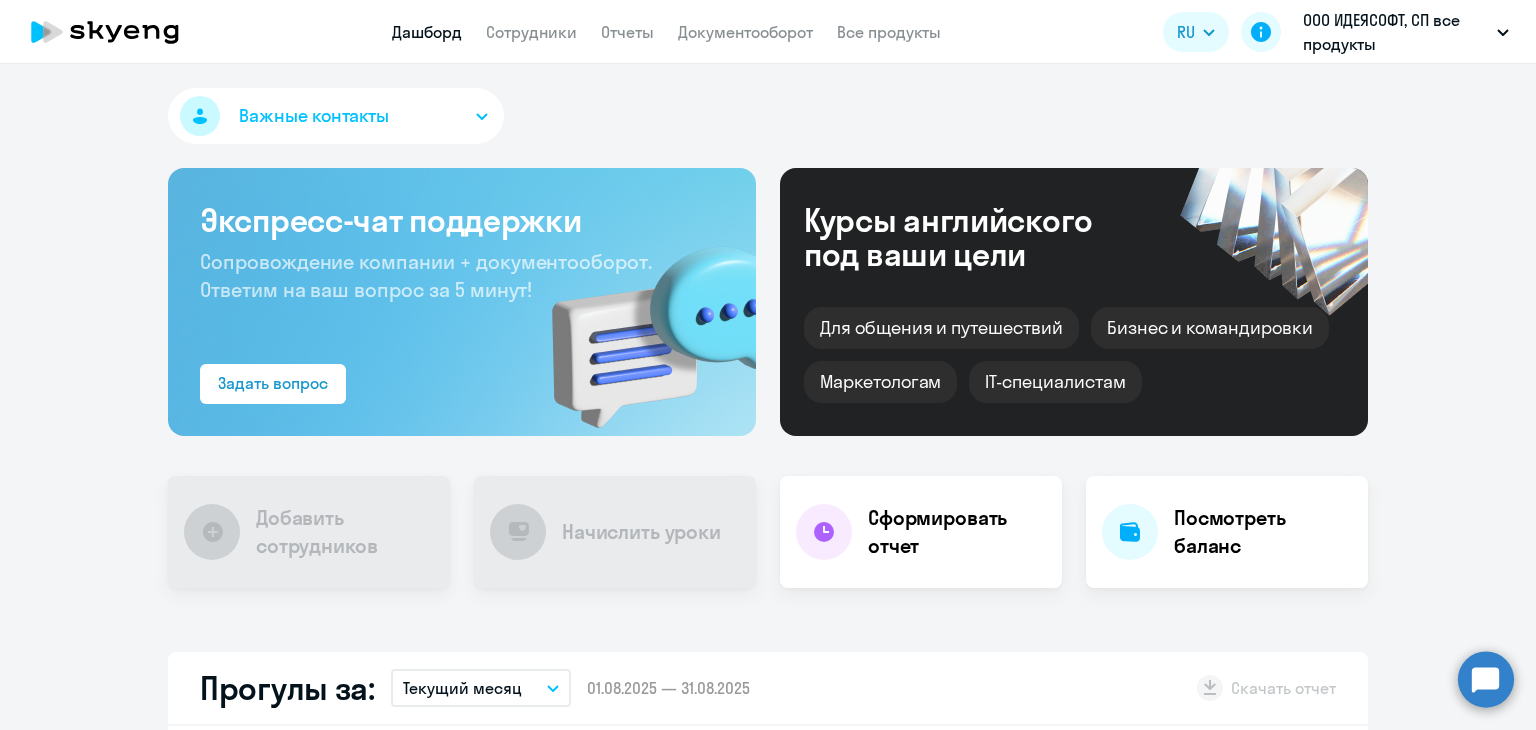 scroll, scrollTop: 0, scrollLeft: 0, axis: both 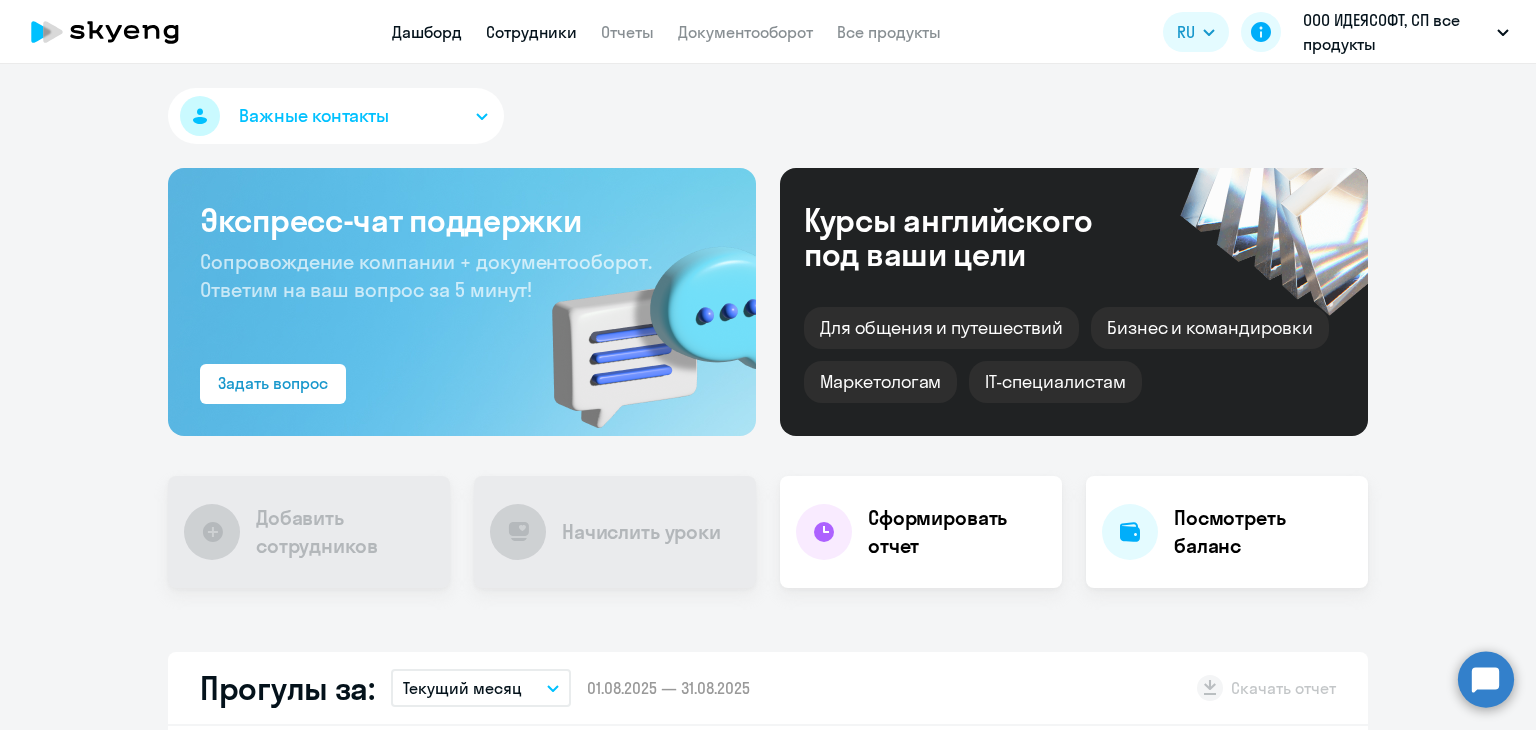 click on "Сотрудники" at bounding box center (531, 32) 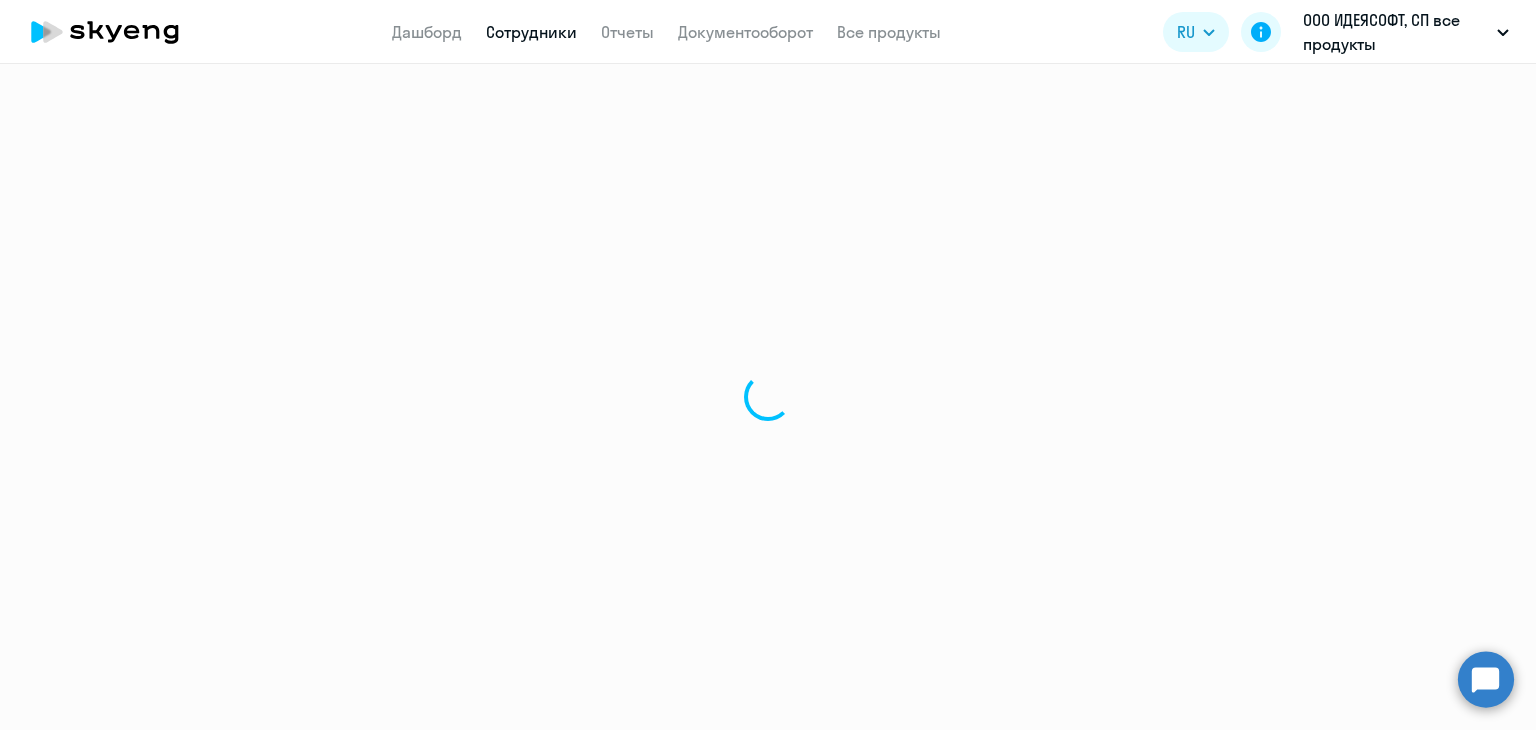 select on "30" 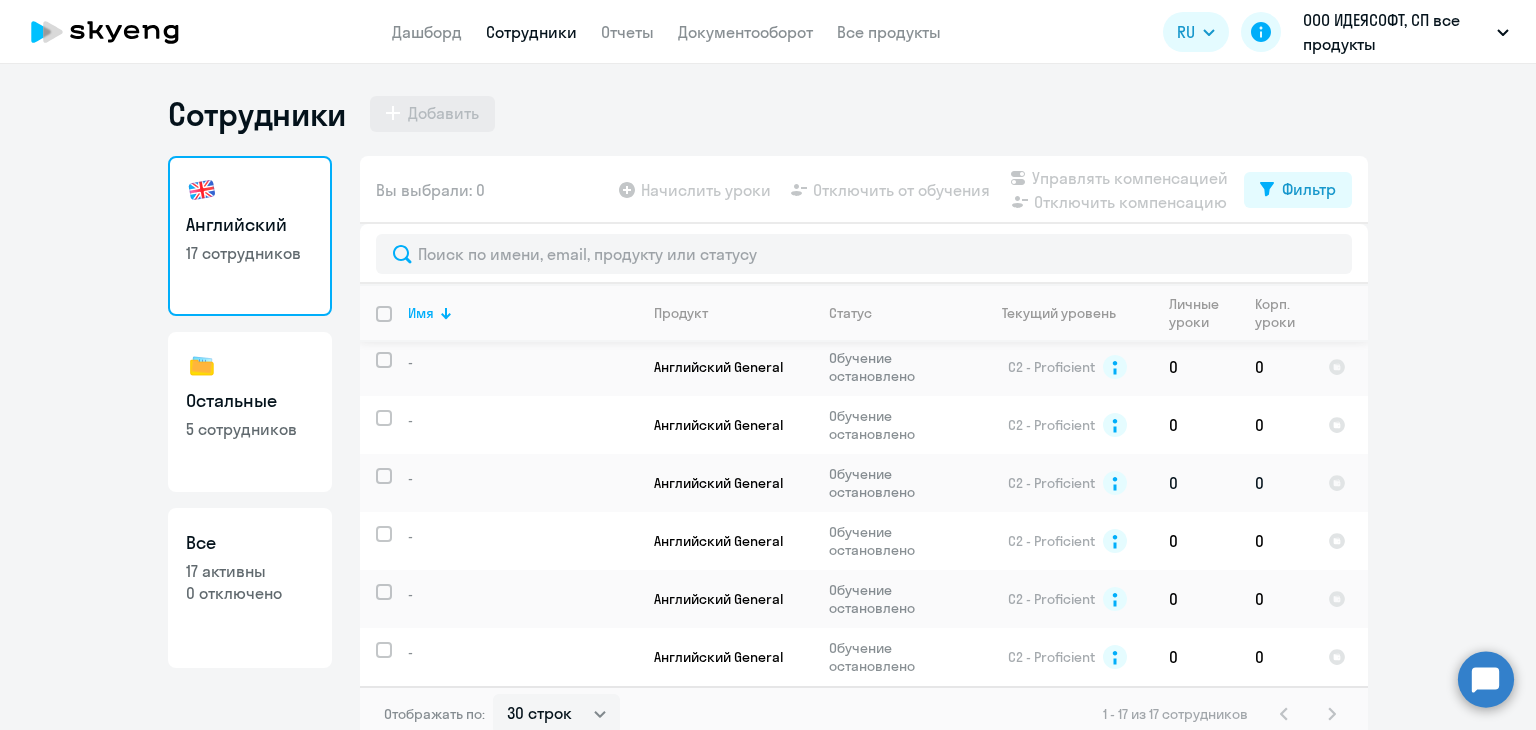 scroll, scrollTop: 1105, scrollLeft: 0, axis: vertical 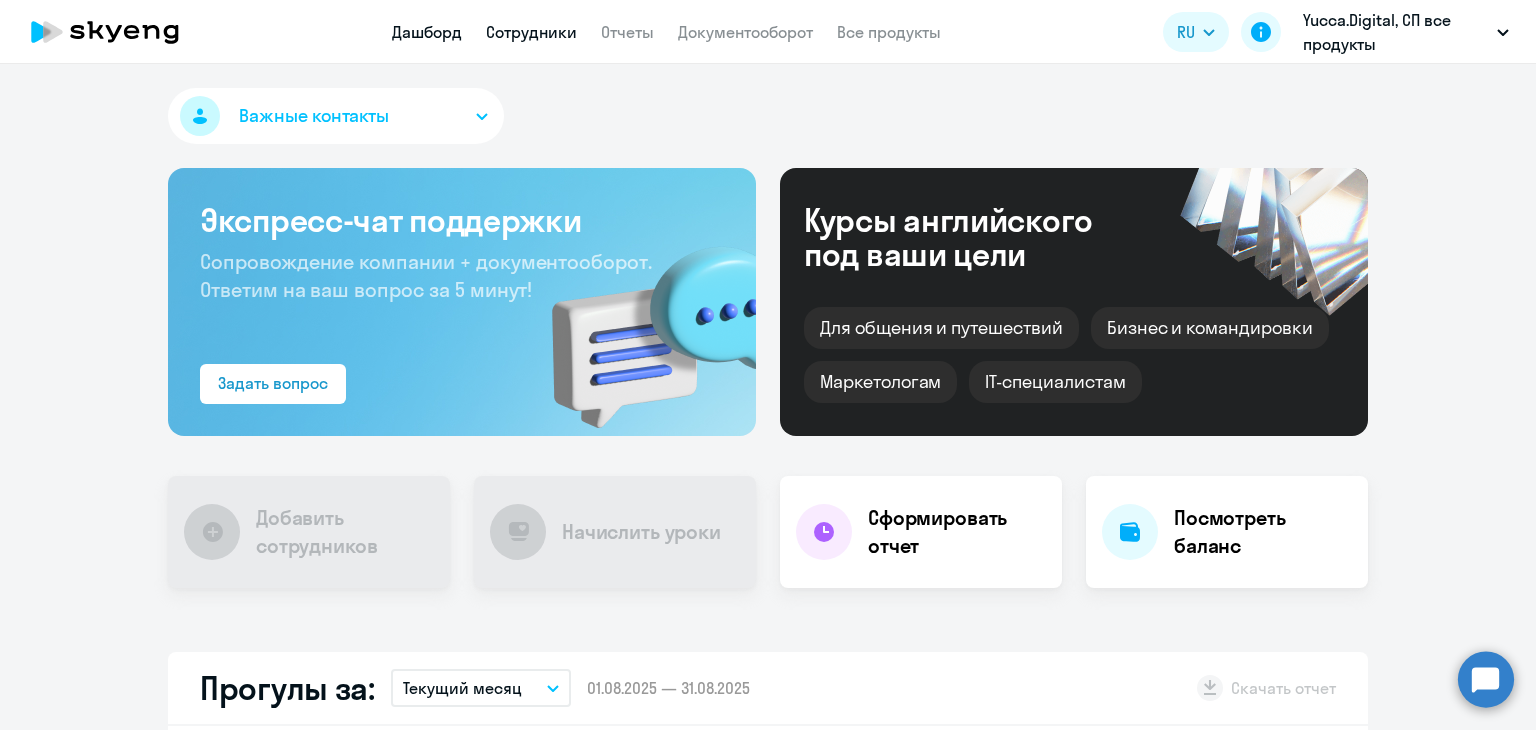 click on "Сотрудники" at bounding box center [531, 32] 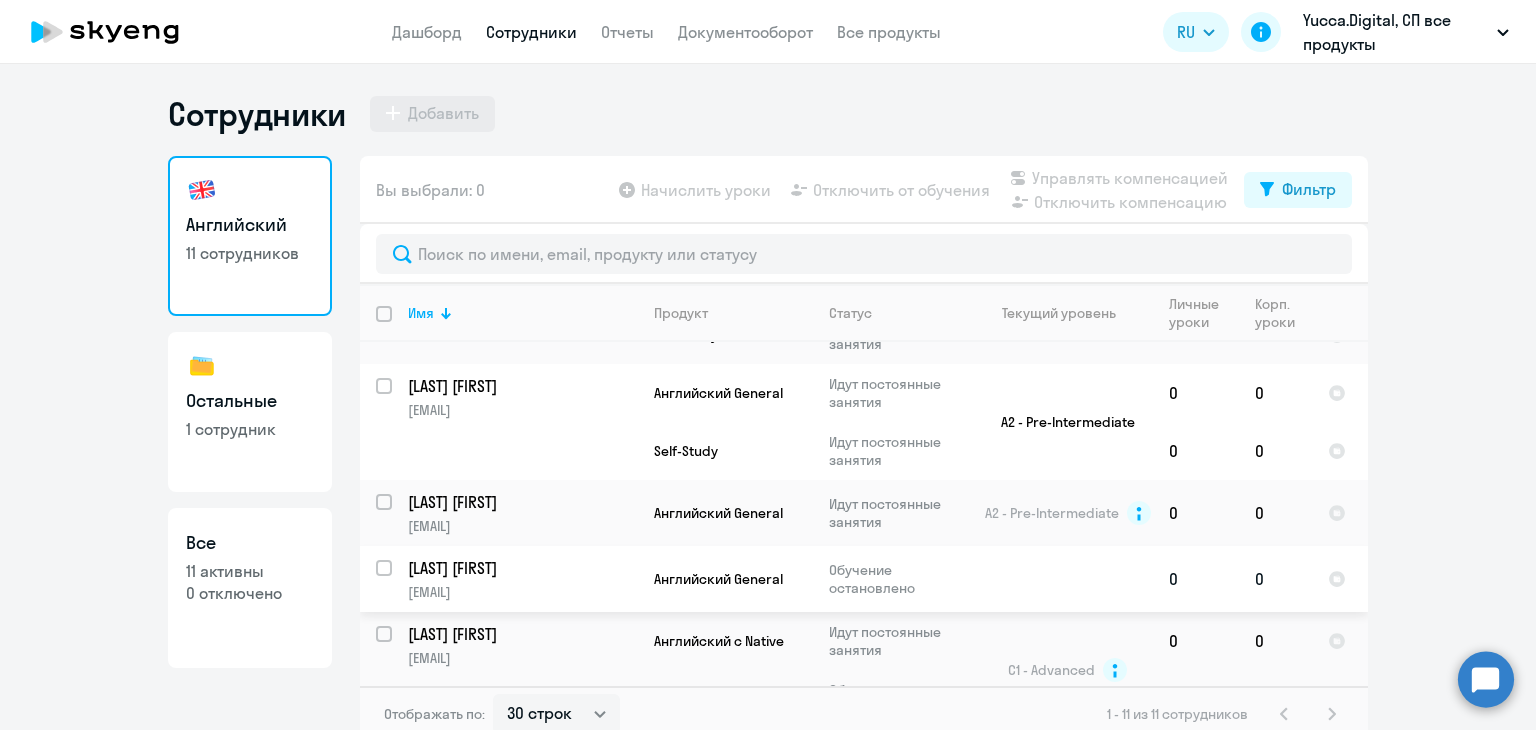 scroll, scrollTop: 914, scrollLeft: 0, axis: vertical 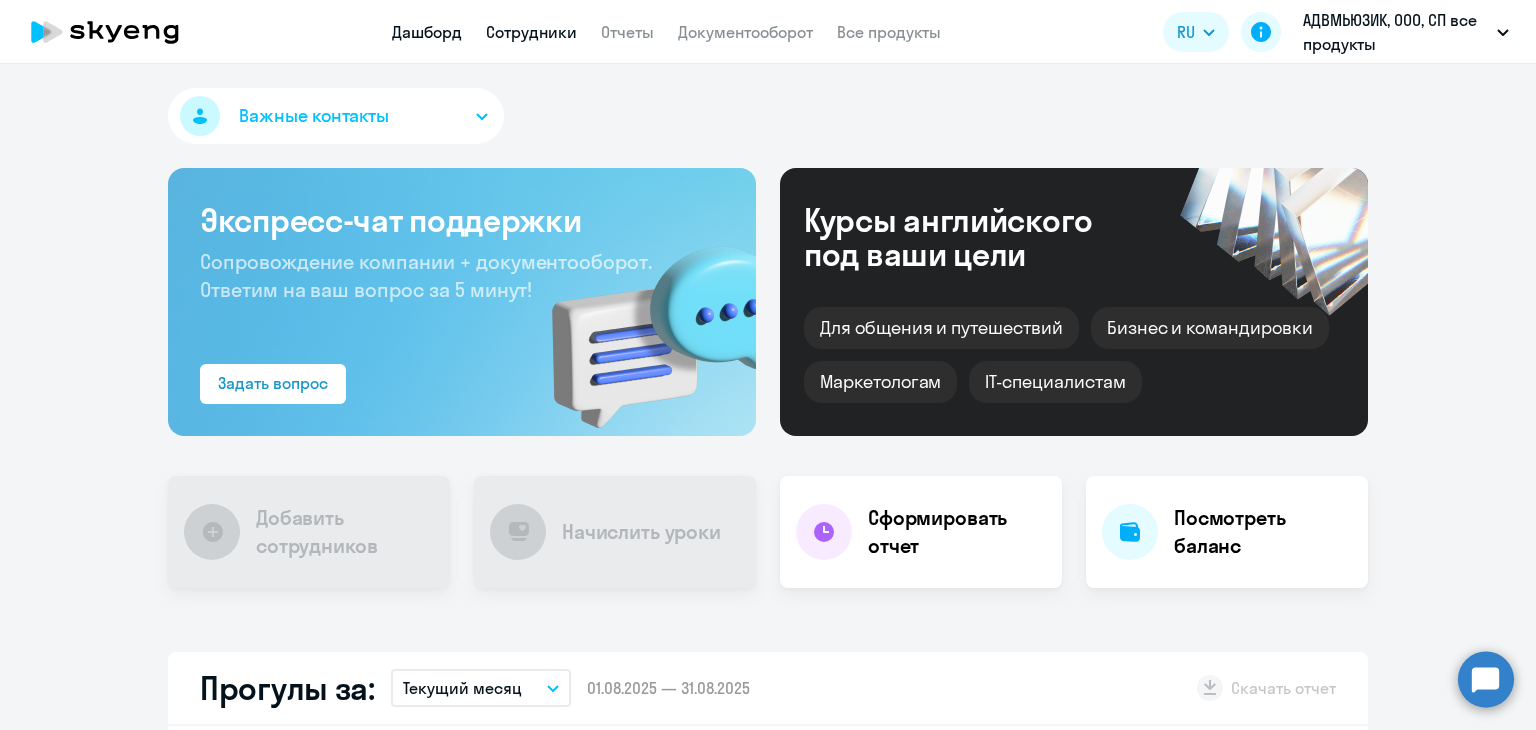 click on "Сотрудники" at bounding box center (531, 32) 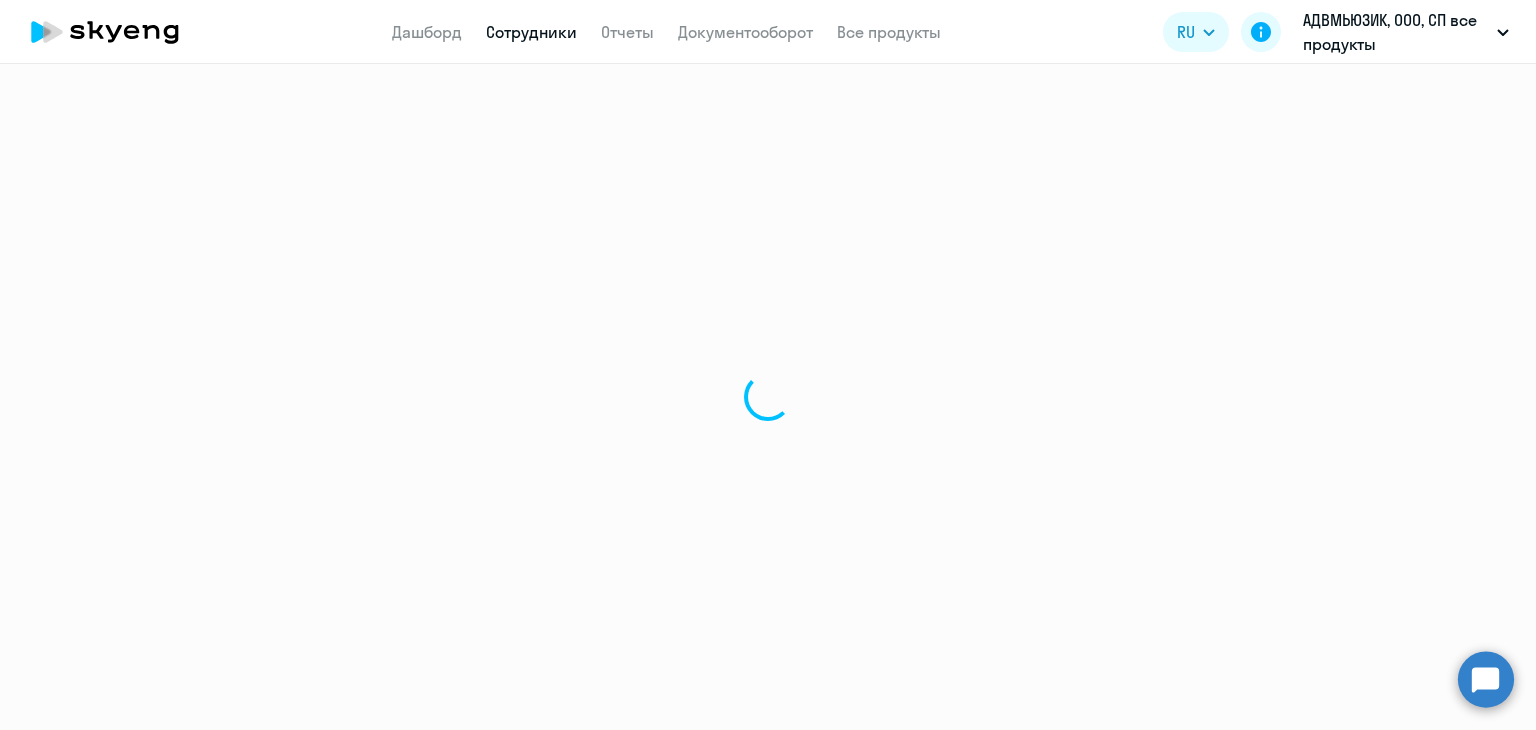 select on "30" 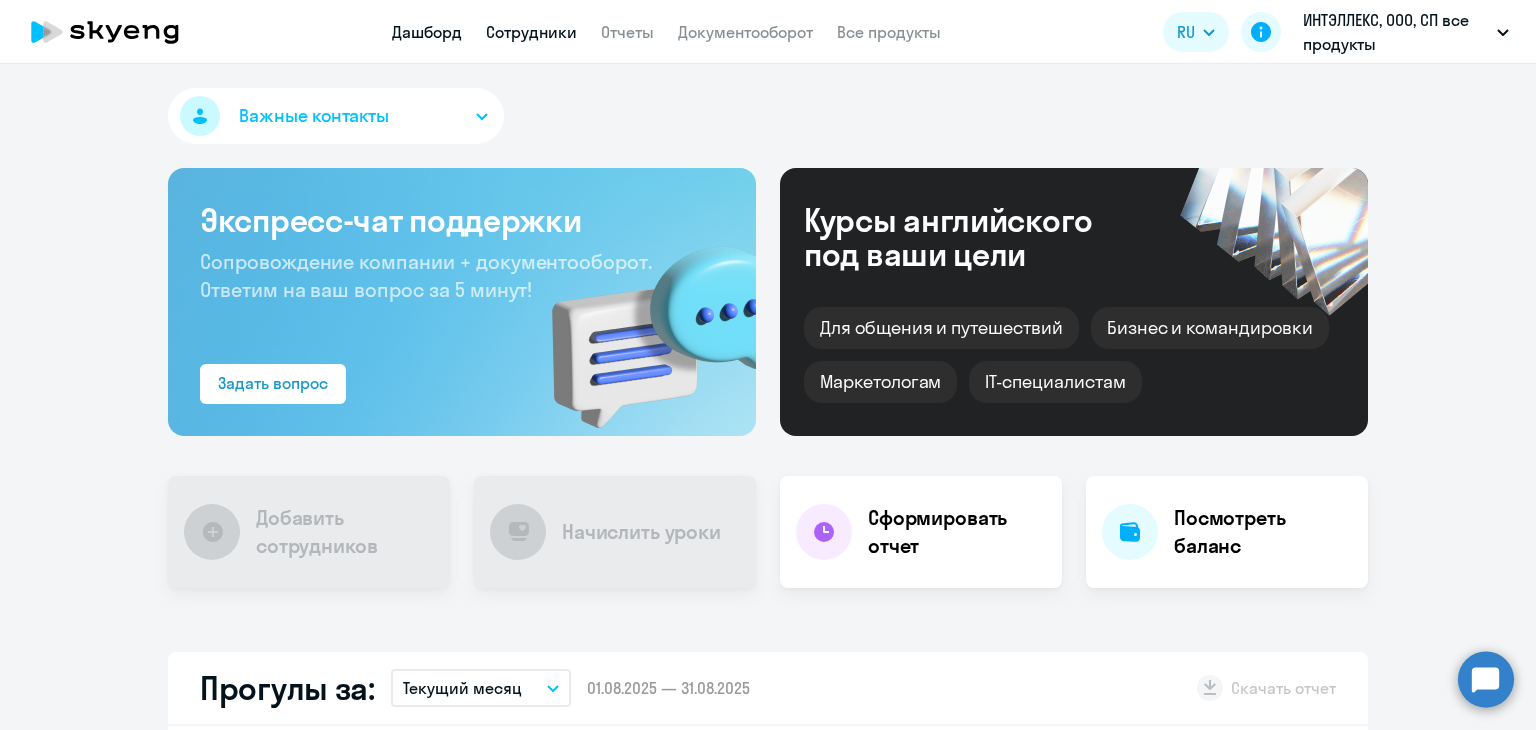 scroll, scrollTop: 0, scrollLeft: 0, axis: both 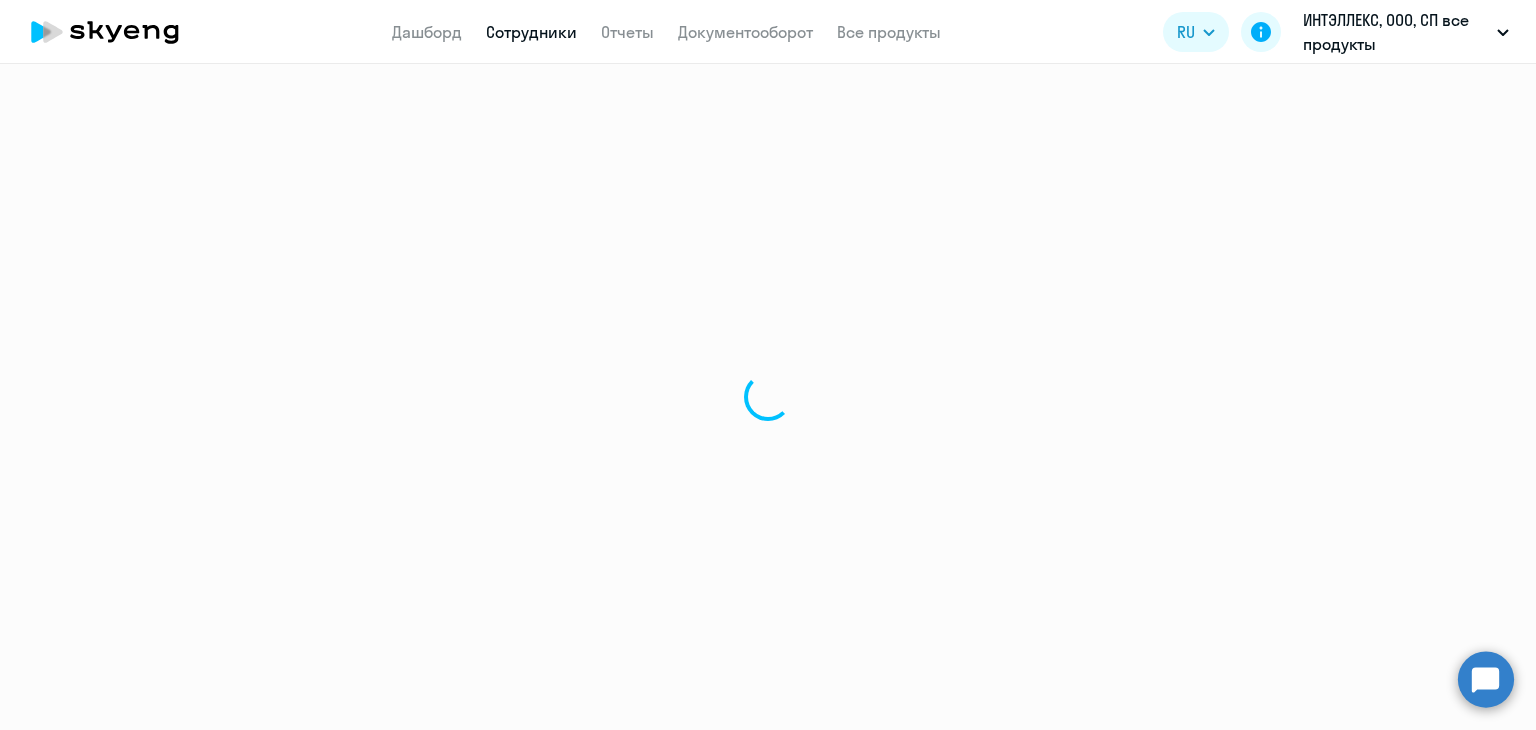 select on "30" 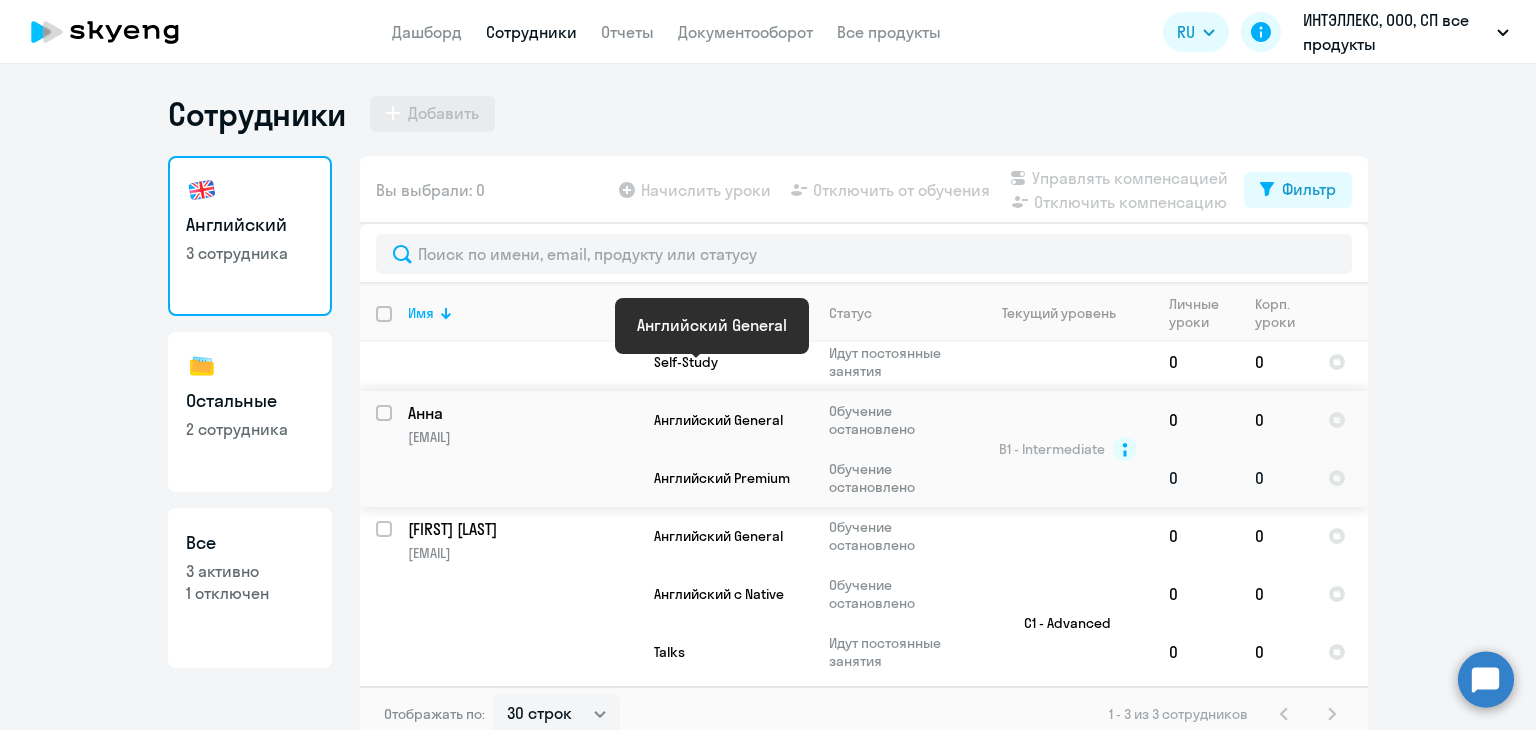 scroll, scrollTop: 127, scrollLeft: 0, axis: vertical 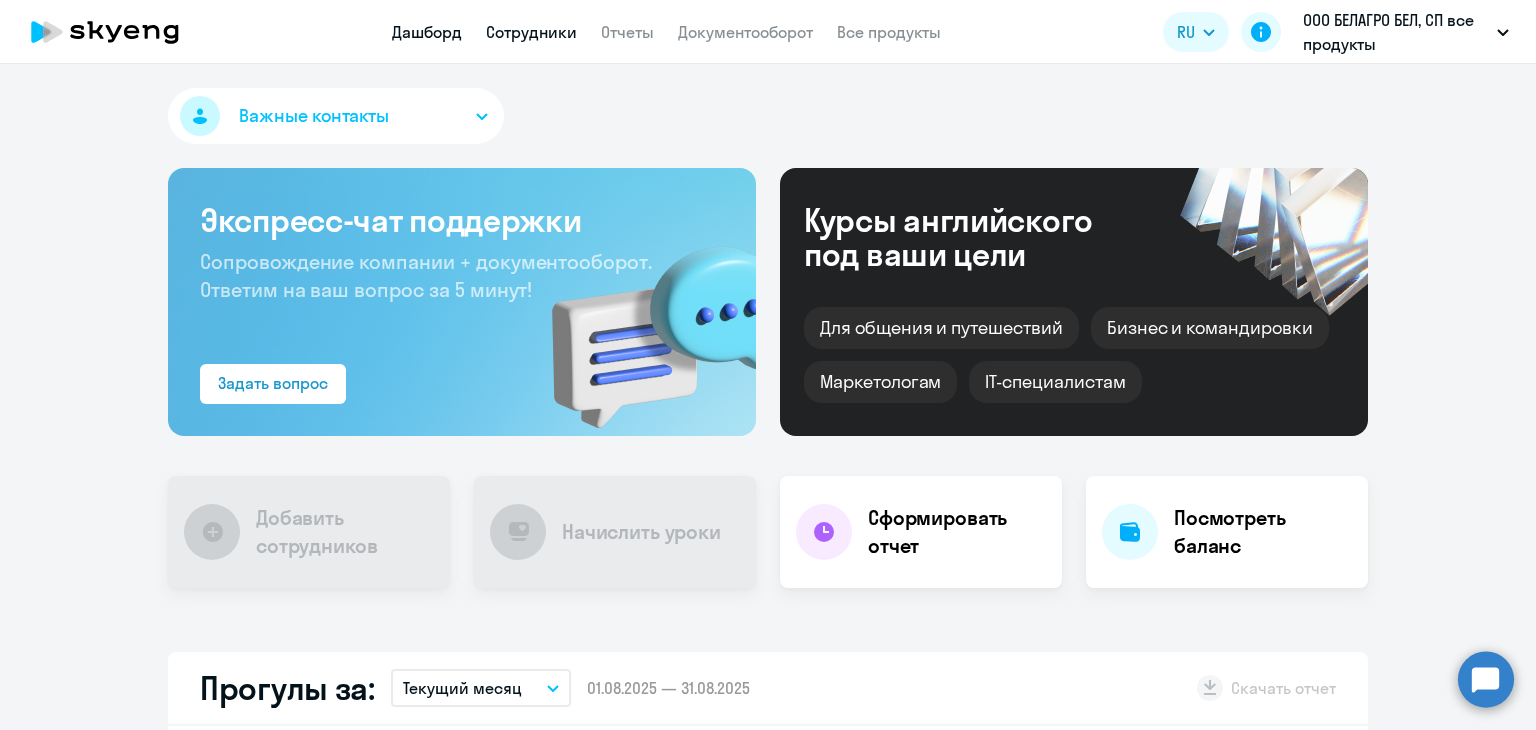 click on "Сотрудники" at bounding box center [531, 32] 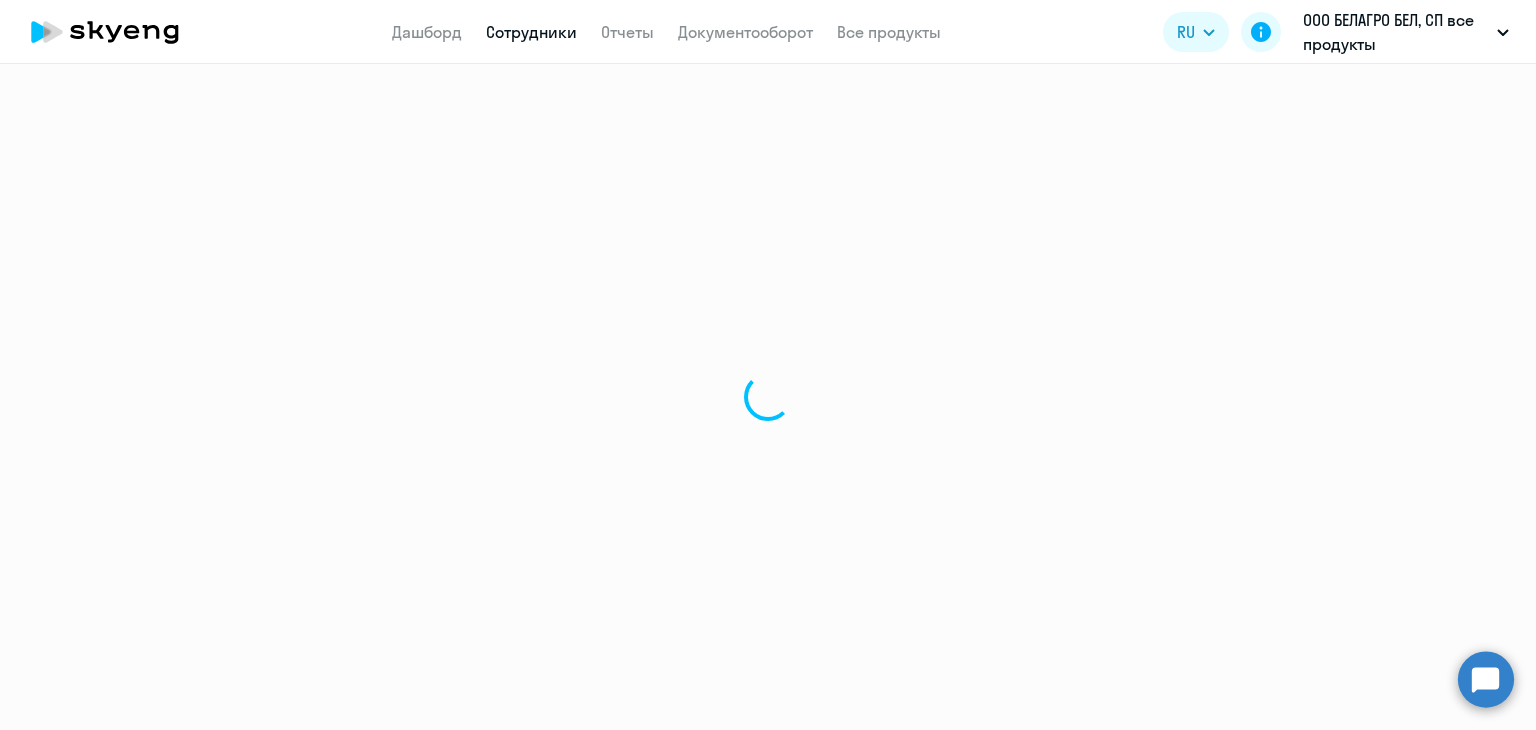 select on "30" 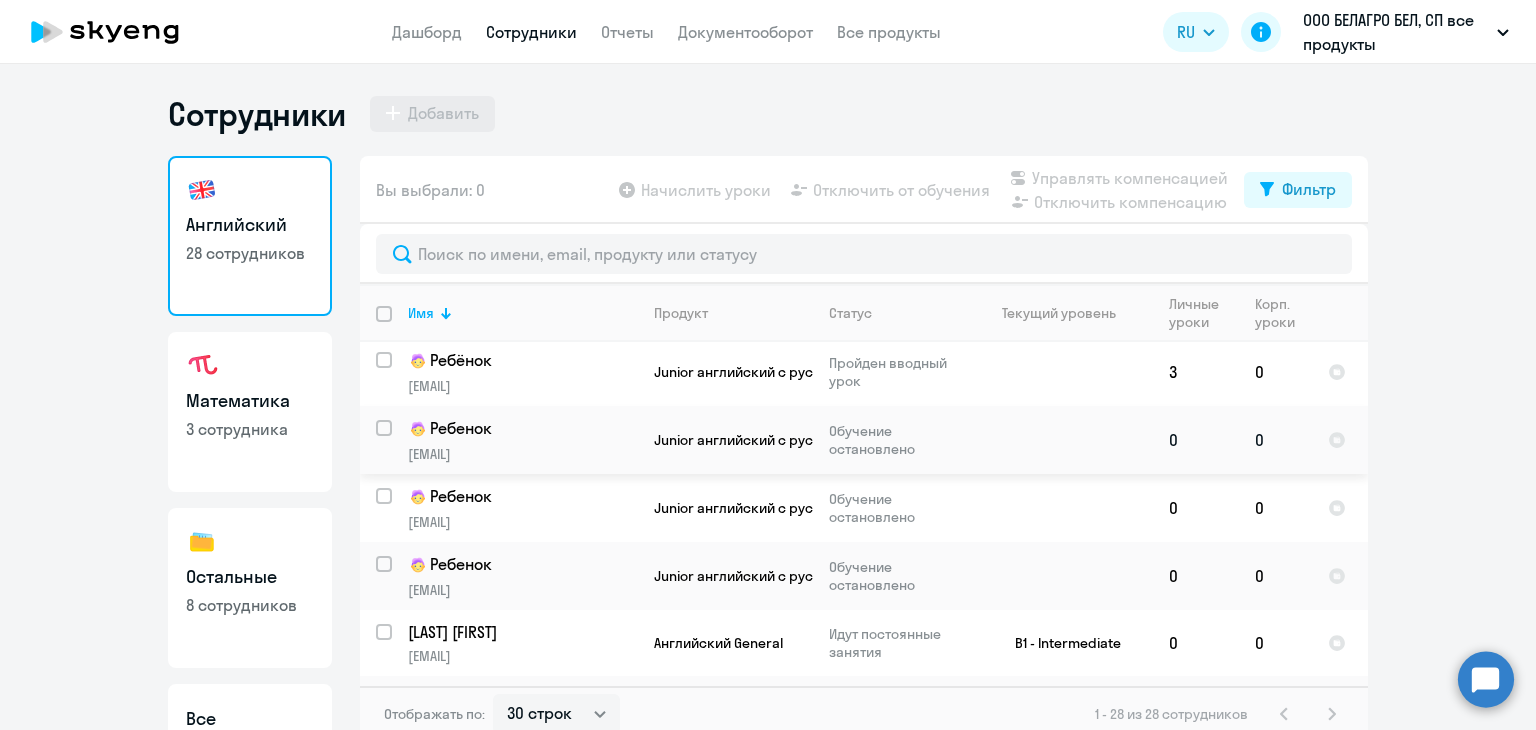 scroll, scrollTop: 800, scrollLeft: 0, axis: vertical 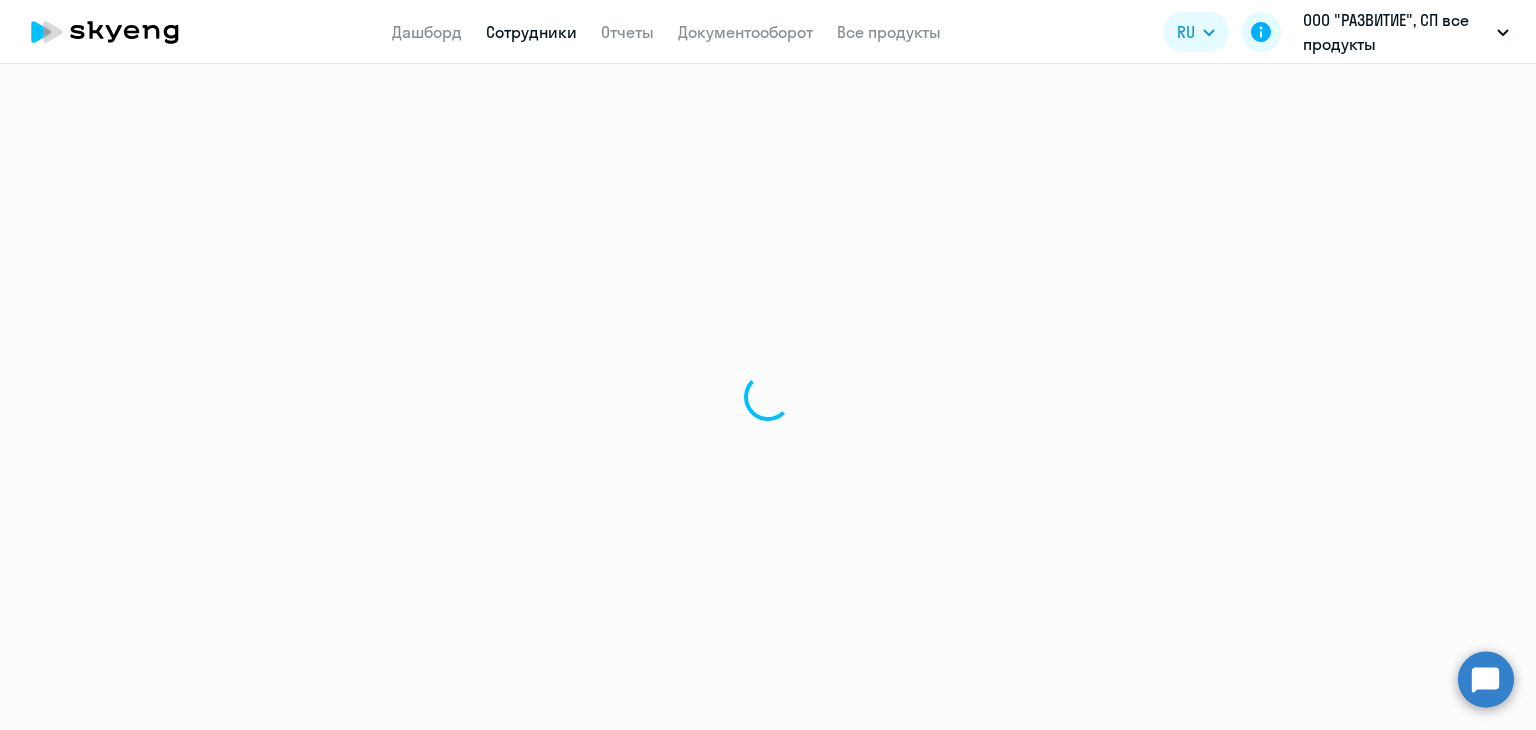 select on "30" 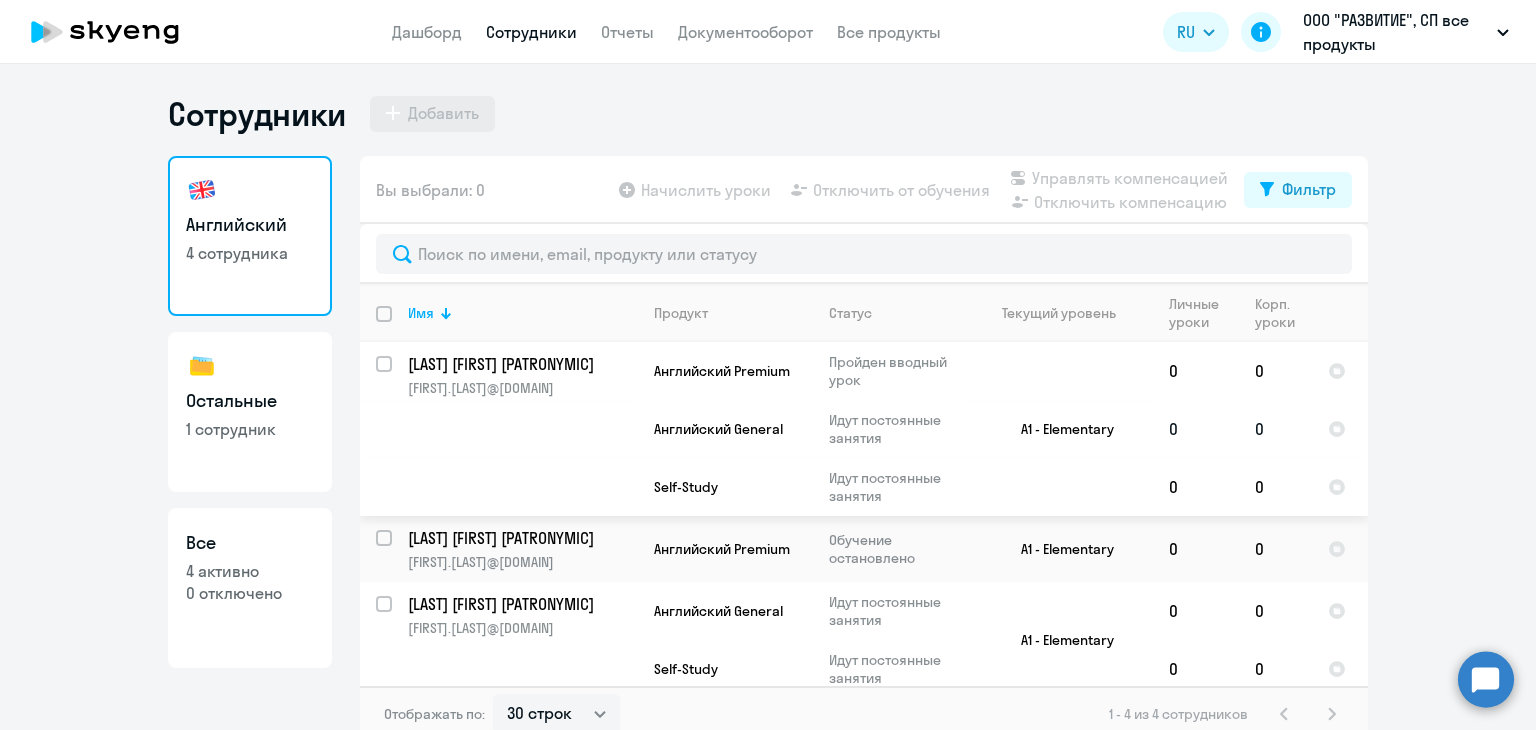 scroll, scrollTop: 84, scrollLeft: 0, axis: vertical 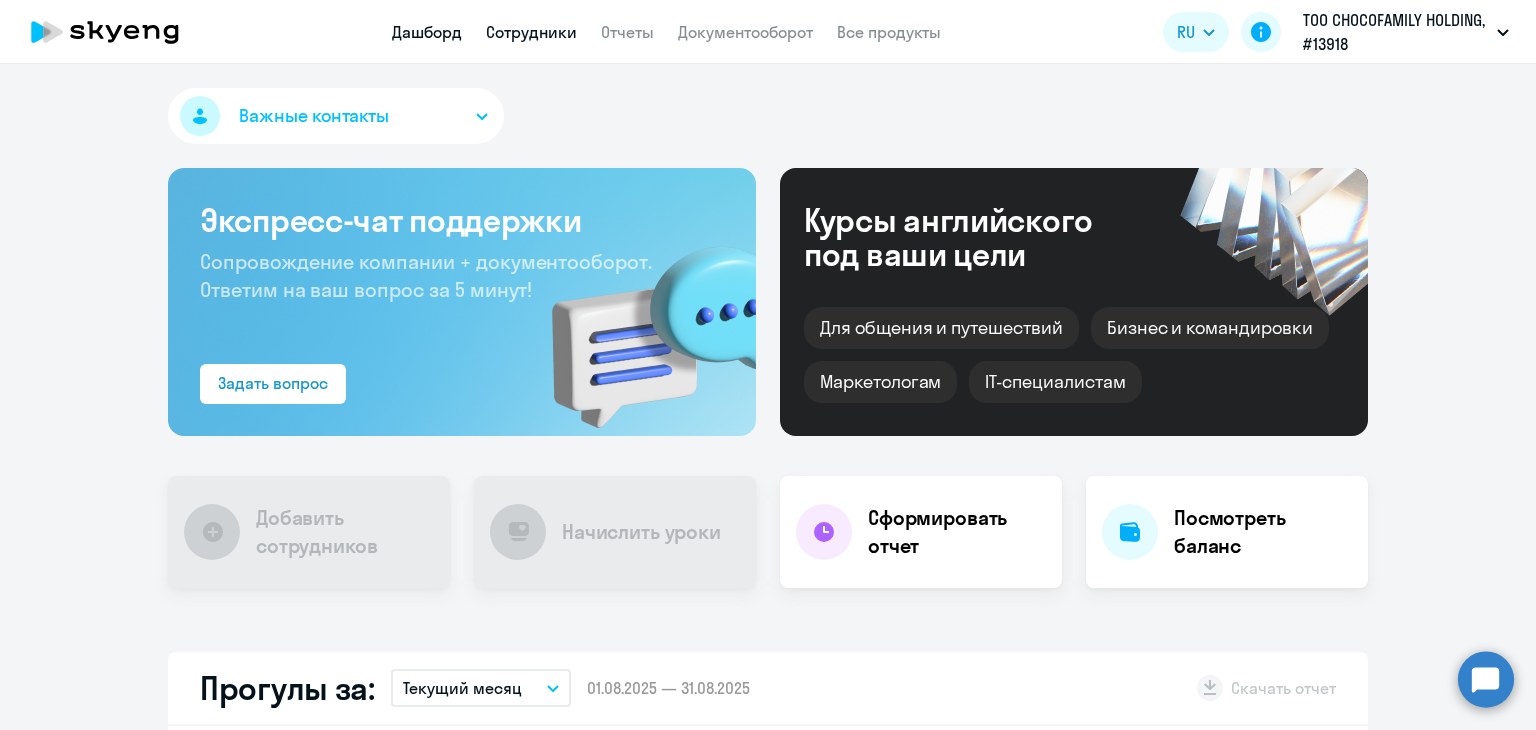 click on "Сотрудники" at bounding box center (531, 32) 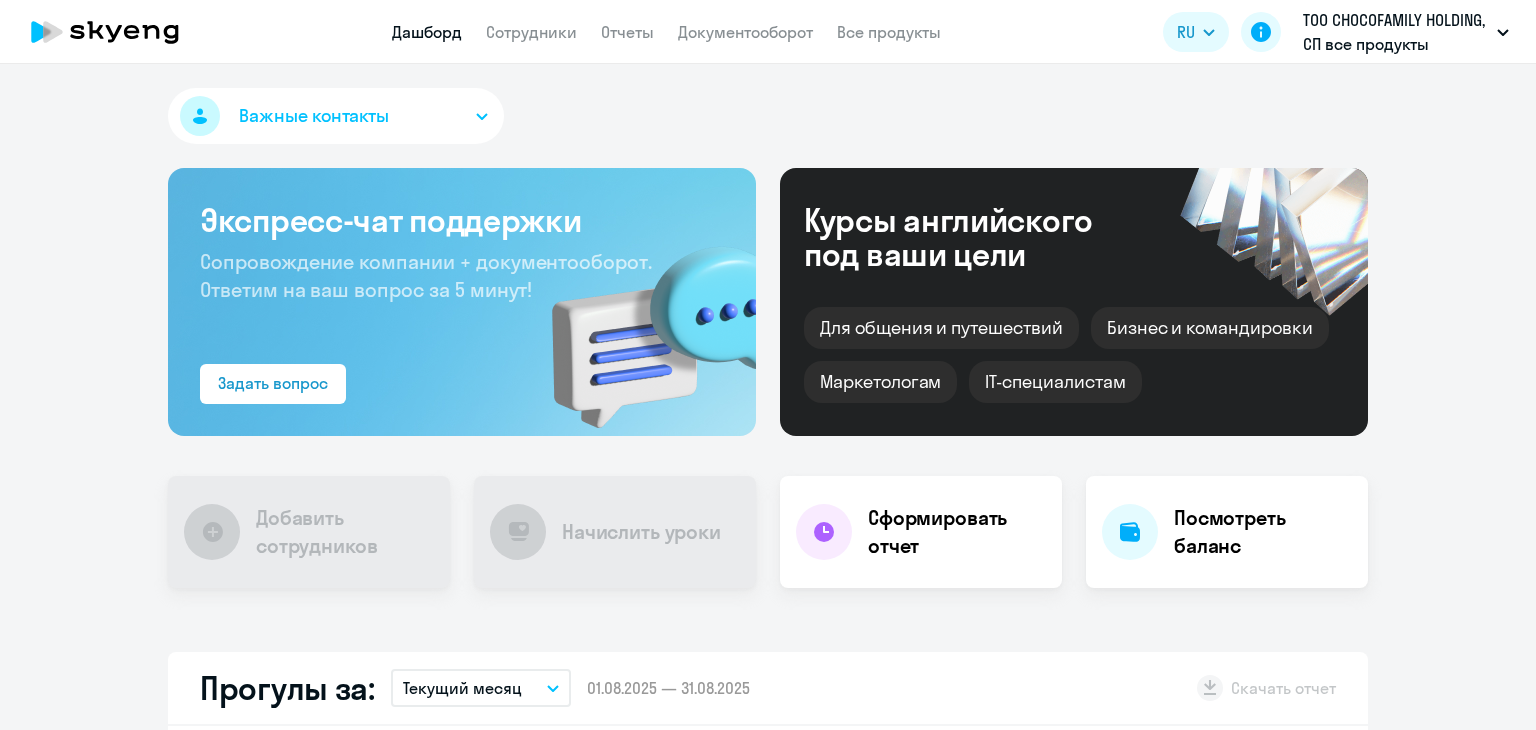 scroll, scrollTop: 0, scrollLeft: 0, axis: both 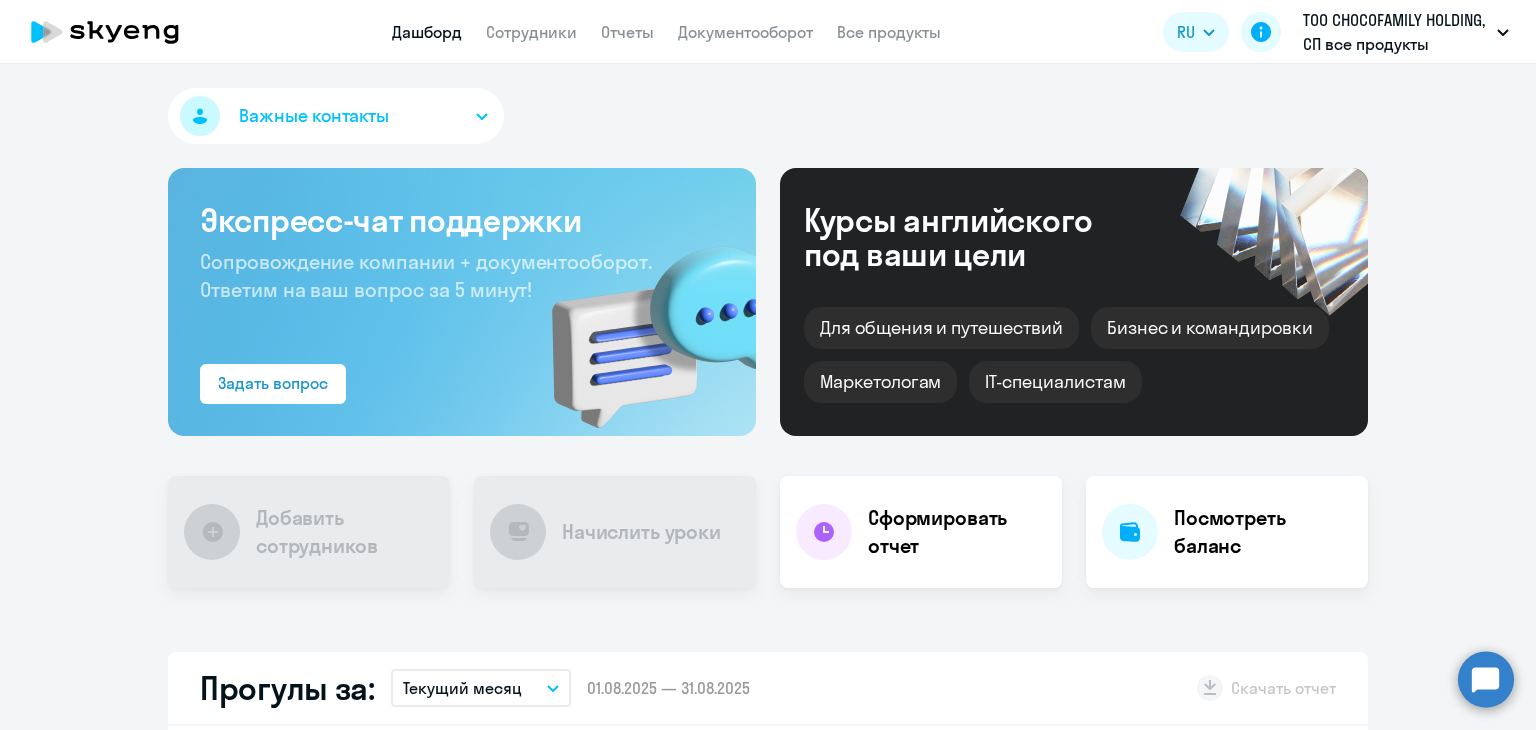 click on "Дашборд
Сотрудники
Отчеты
Документооборот
Все продукты
Дашборд Сотрудники Отчеты Документооборот Все продукты  RU
ТОО CHOCOFAMILY HOLDING, СП все продукты" at bounding box center [768, 32] 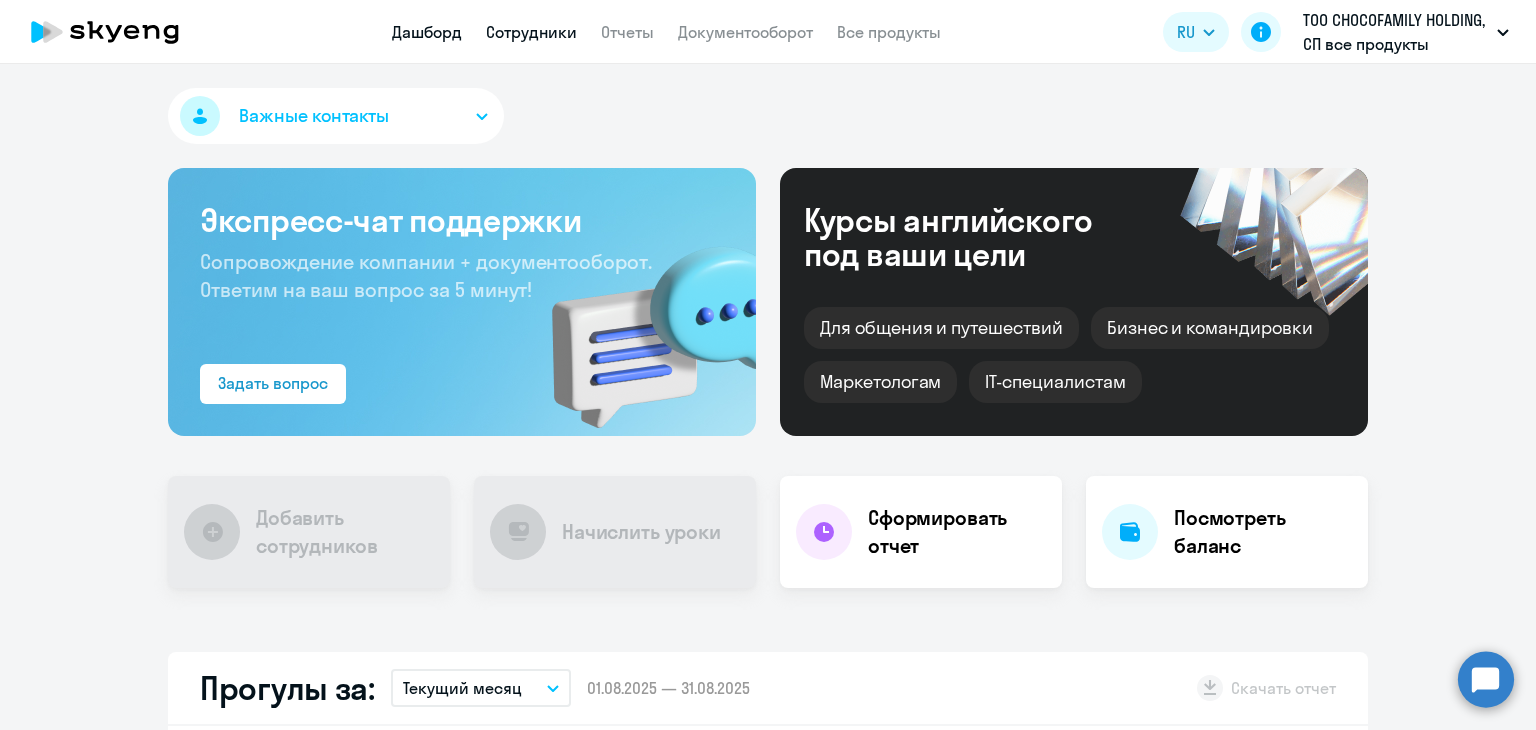 click on "Сотрудники" at bounding box center [531, 32] 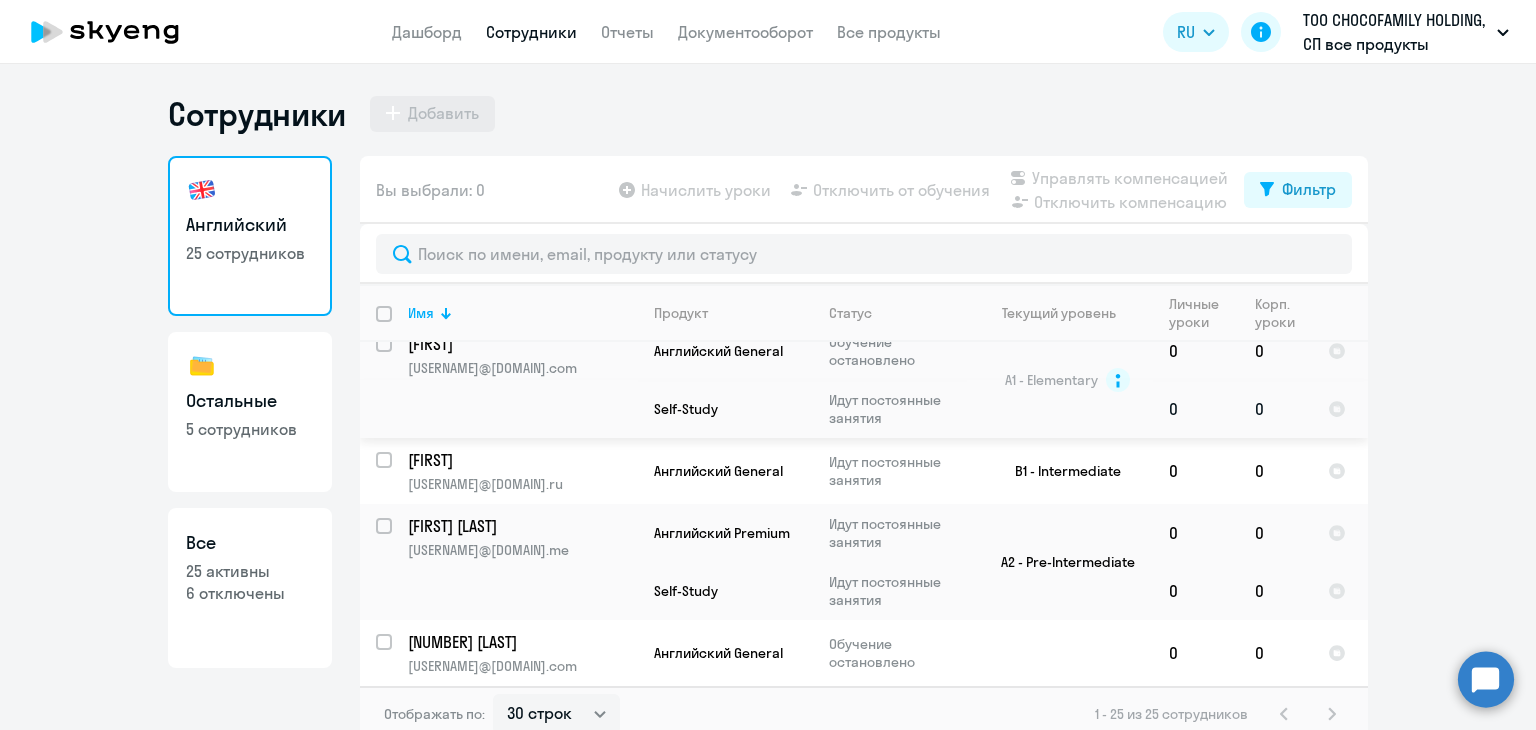scroll, scrollTop: 1729, scrollLeft: 0, axis: vertical 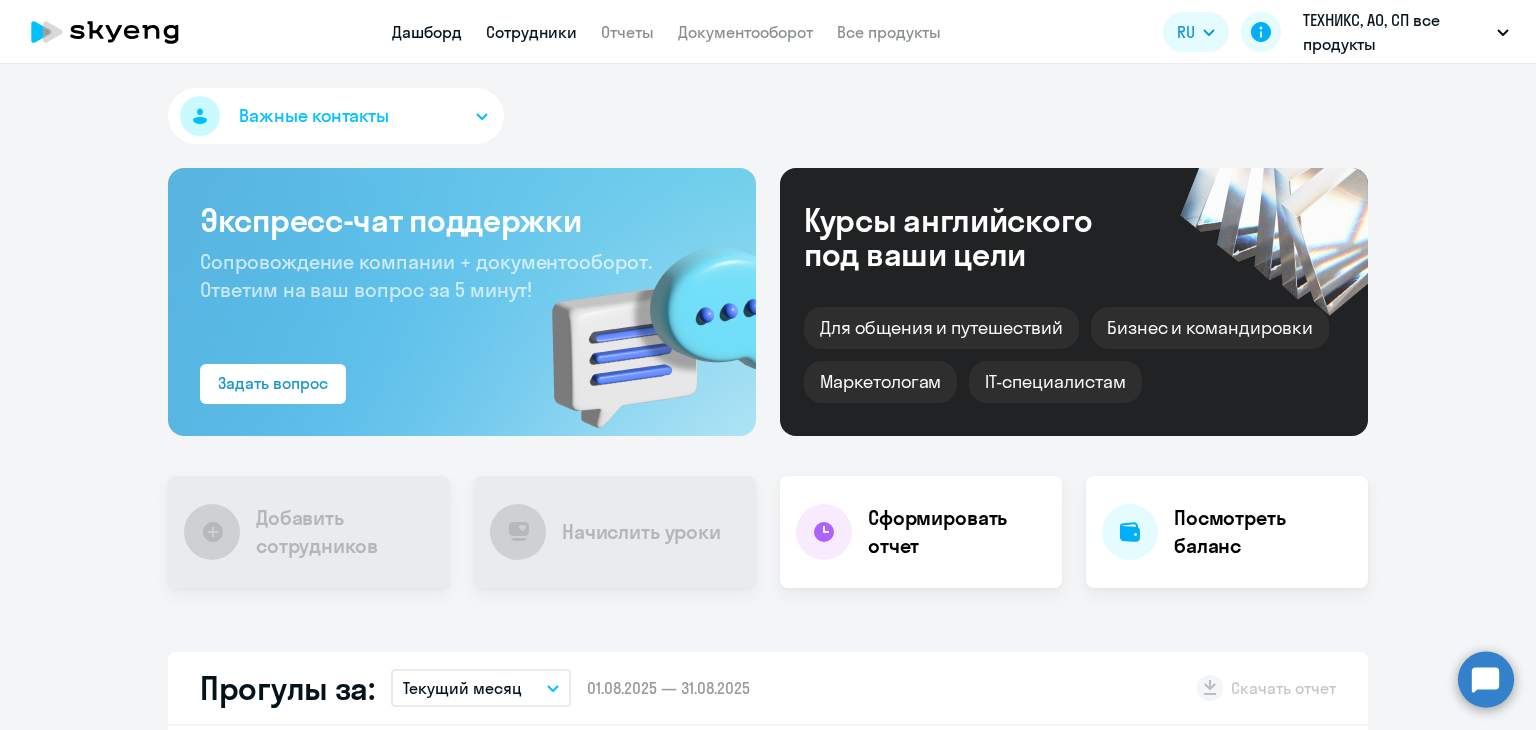 click on "Сотрудники" at bounding box center (531, 32) 